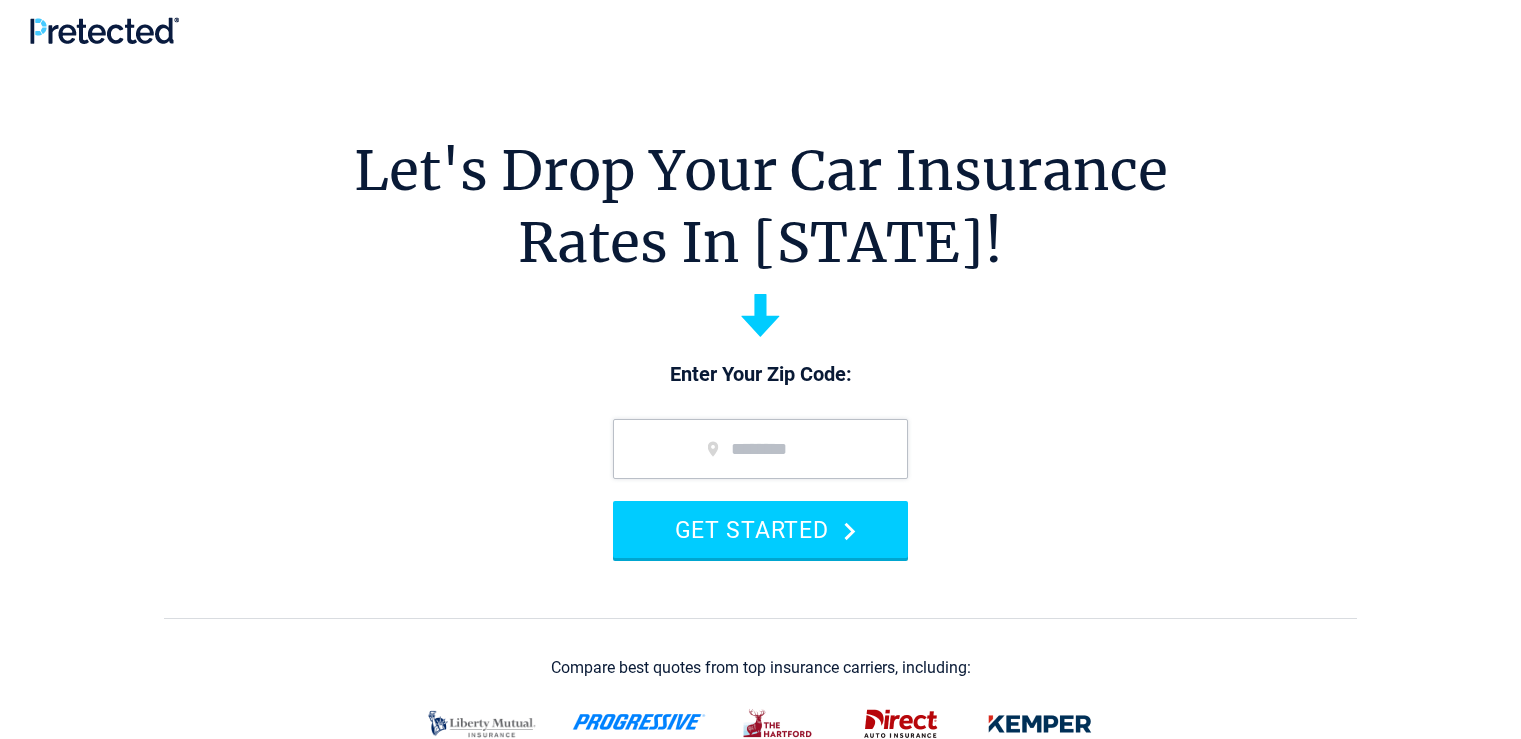 scroll, scrollTop: 0, scrollLeft: 0, axis: both 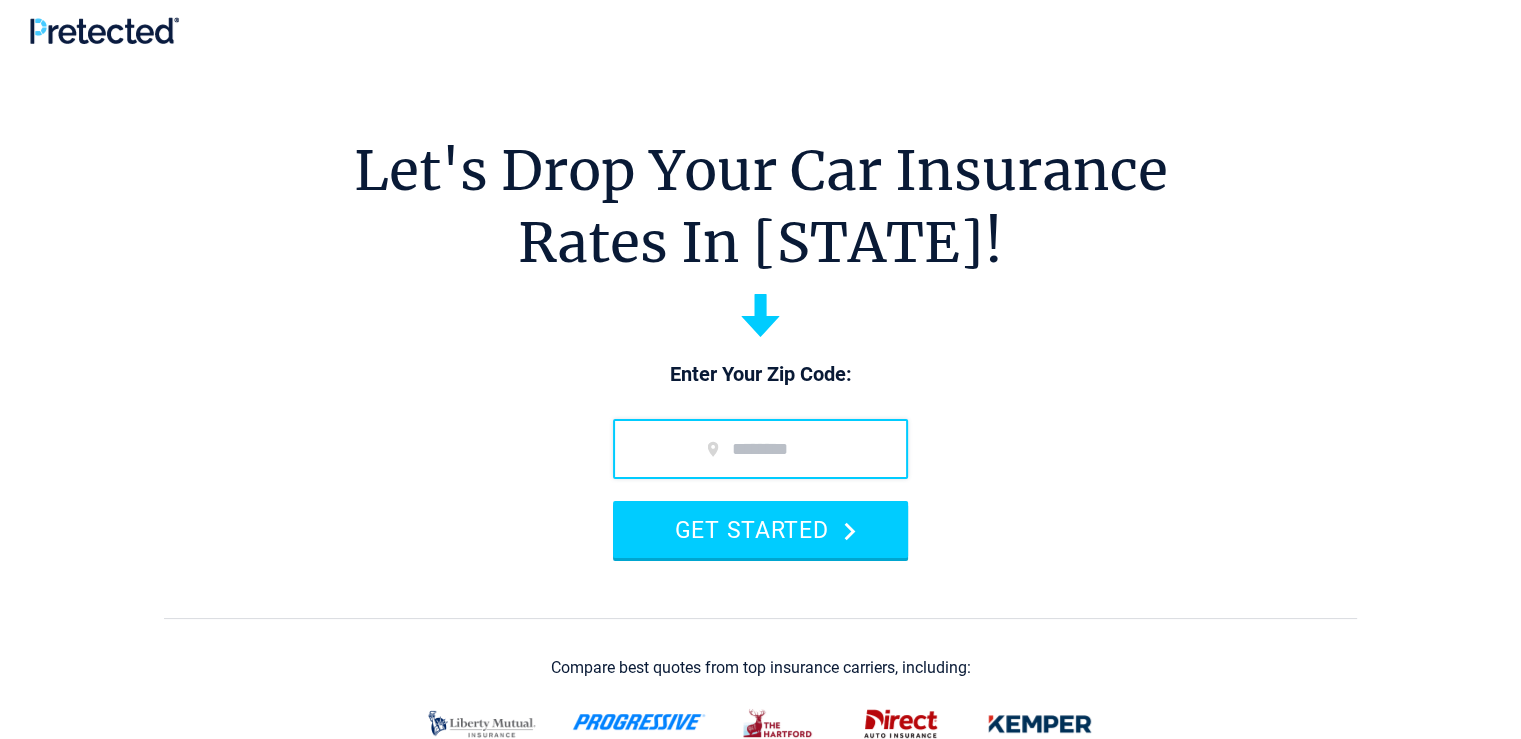 click at bounding box center [760, 449] 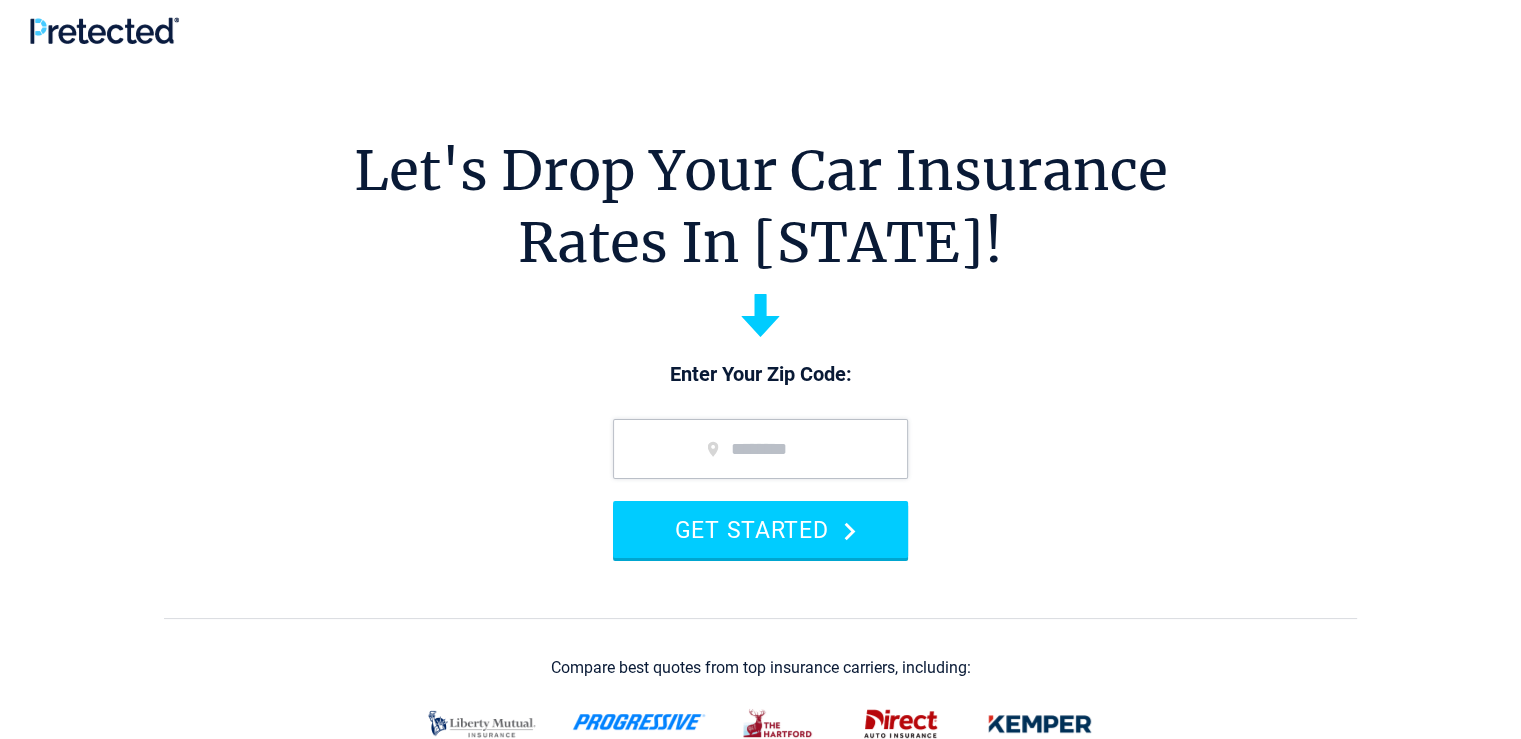 type on "*****" 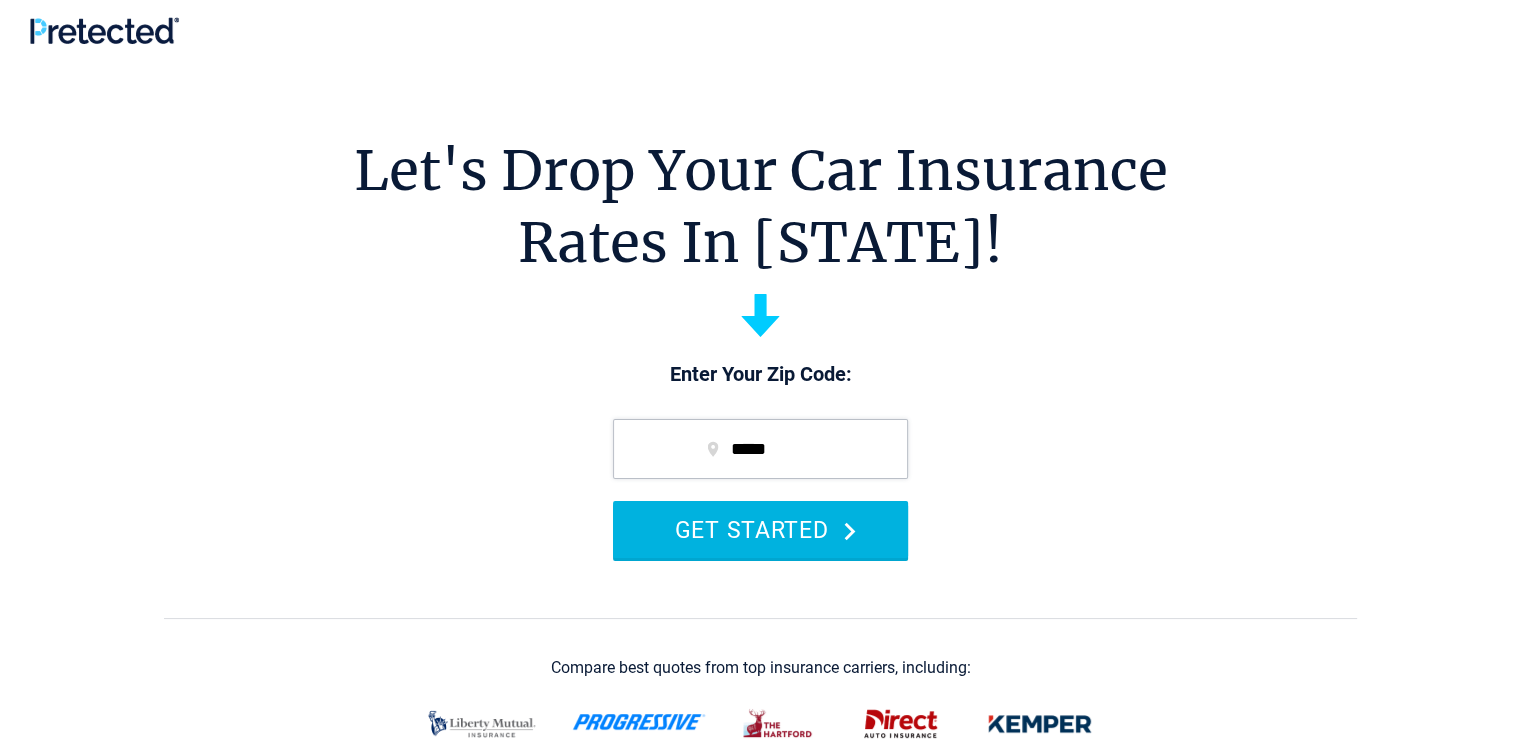click on "GET STARTED" at bounding box center [760, 529] 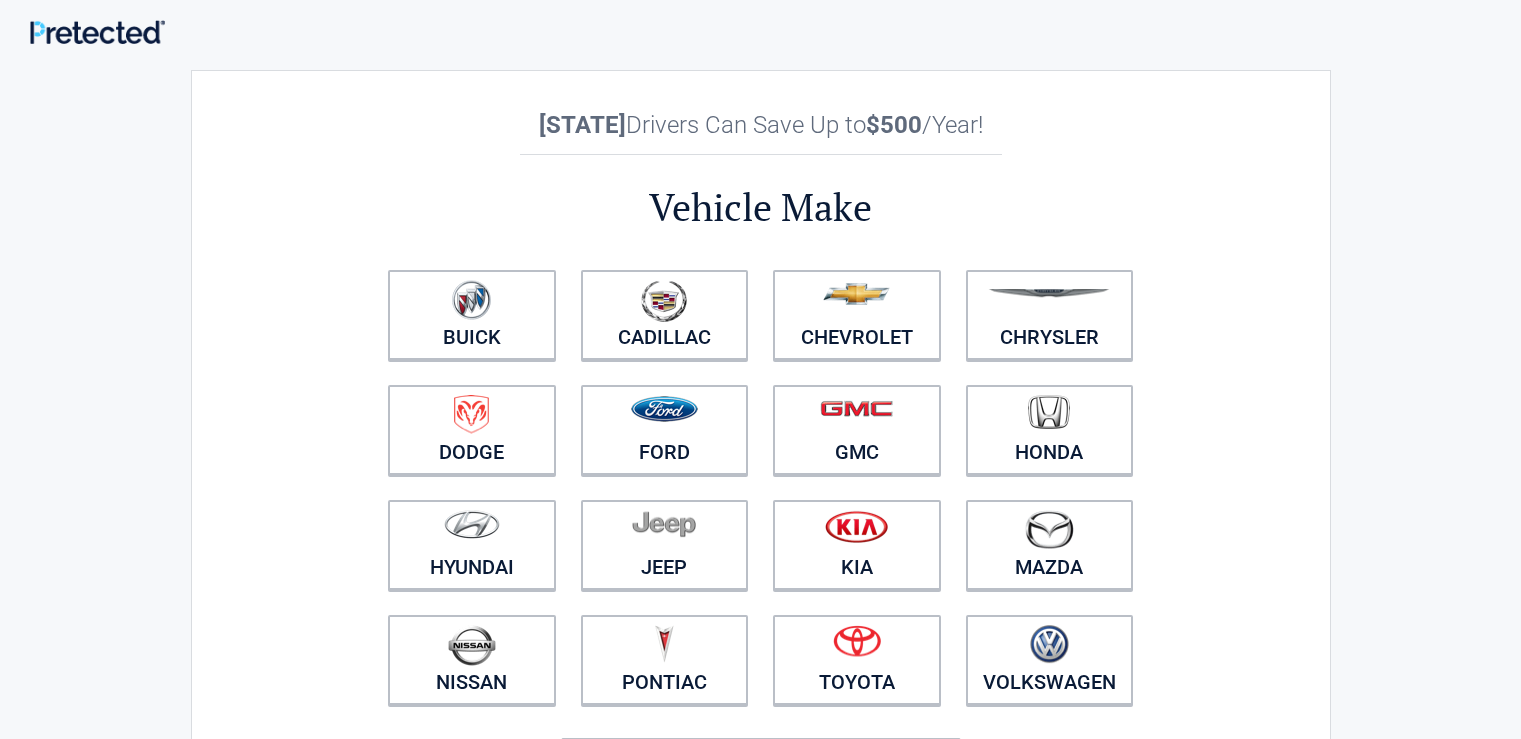 scroll, scrollTop: 0, scrollLeft: 0, axis: both 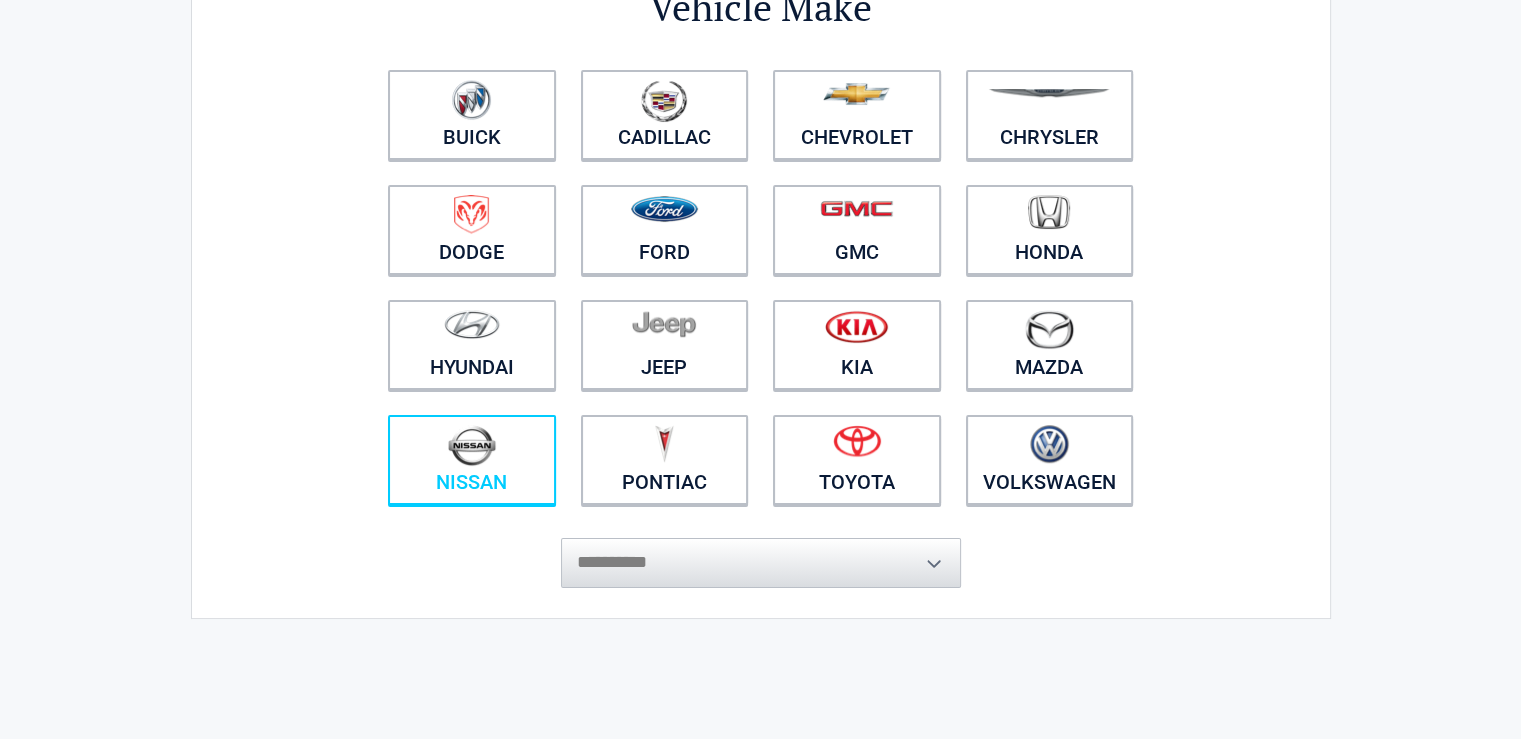 click on "Nissan" at bounding box center (472, 460) 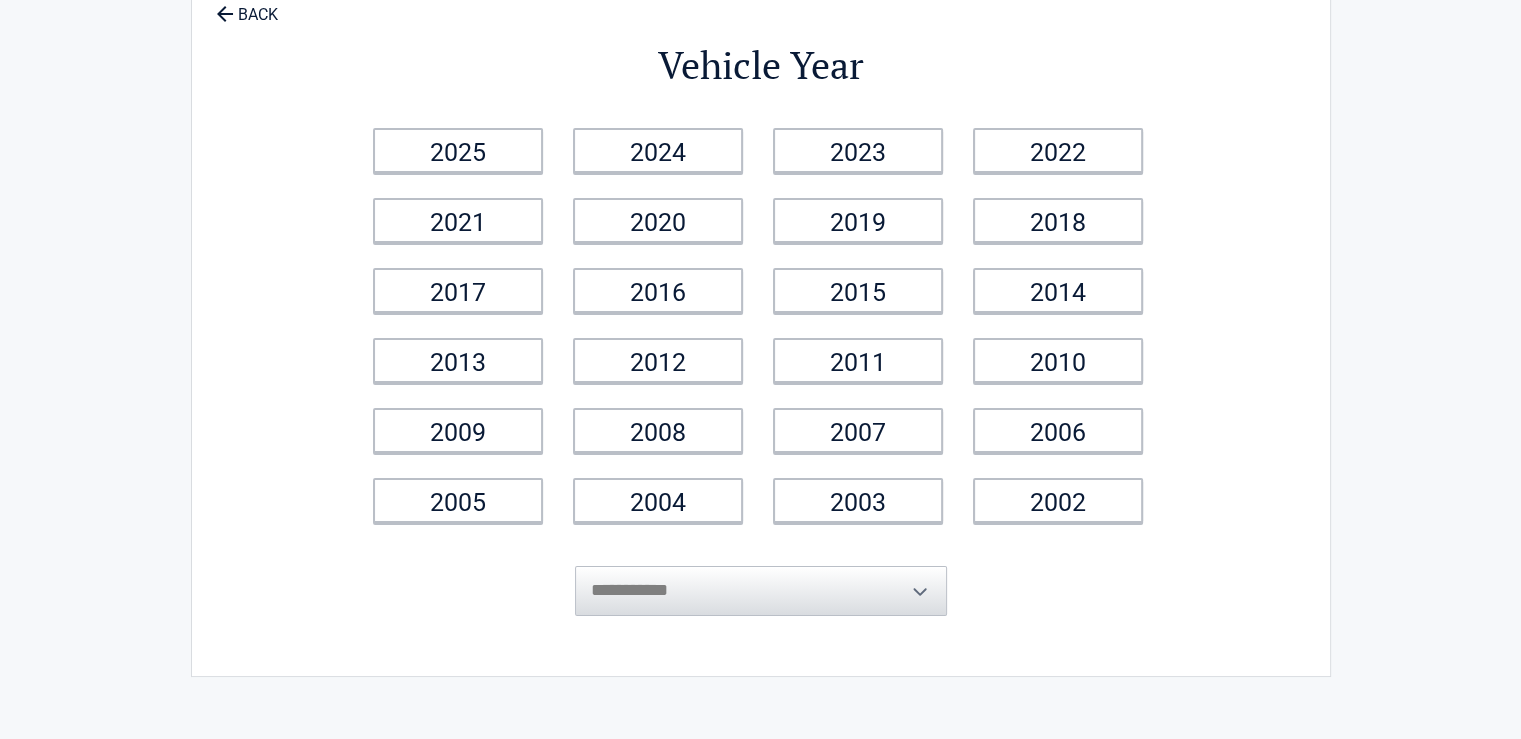 scroll, scrollTop: 0, scrollLeft: 0, axis: both 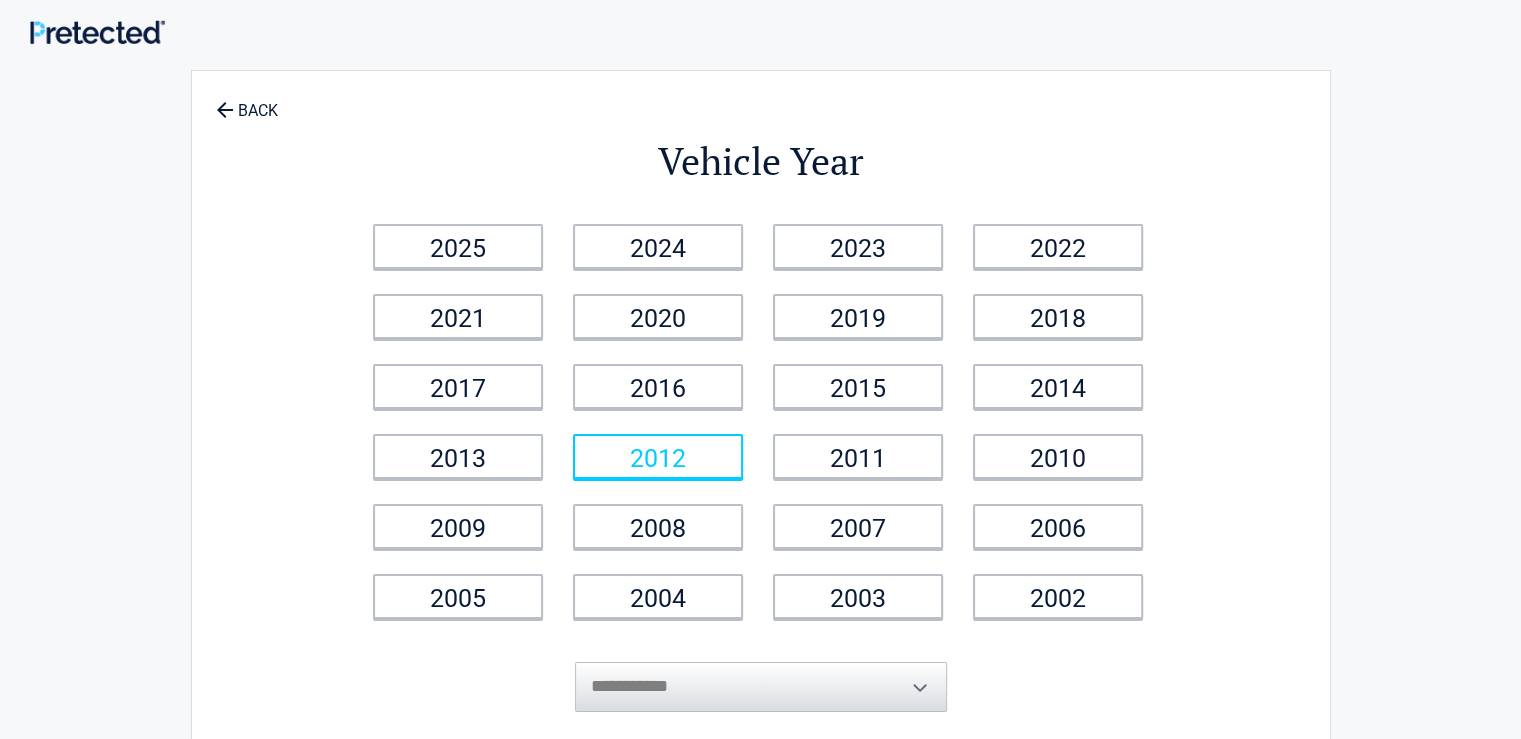 click on "2012" at bounding box center (658, 456) 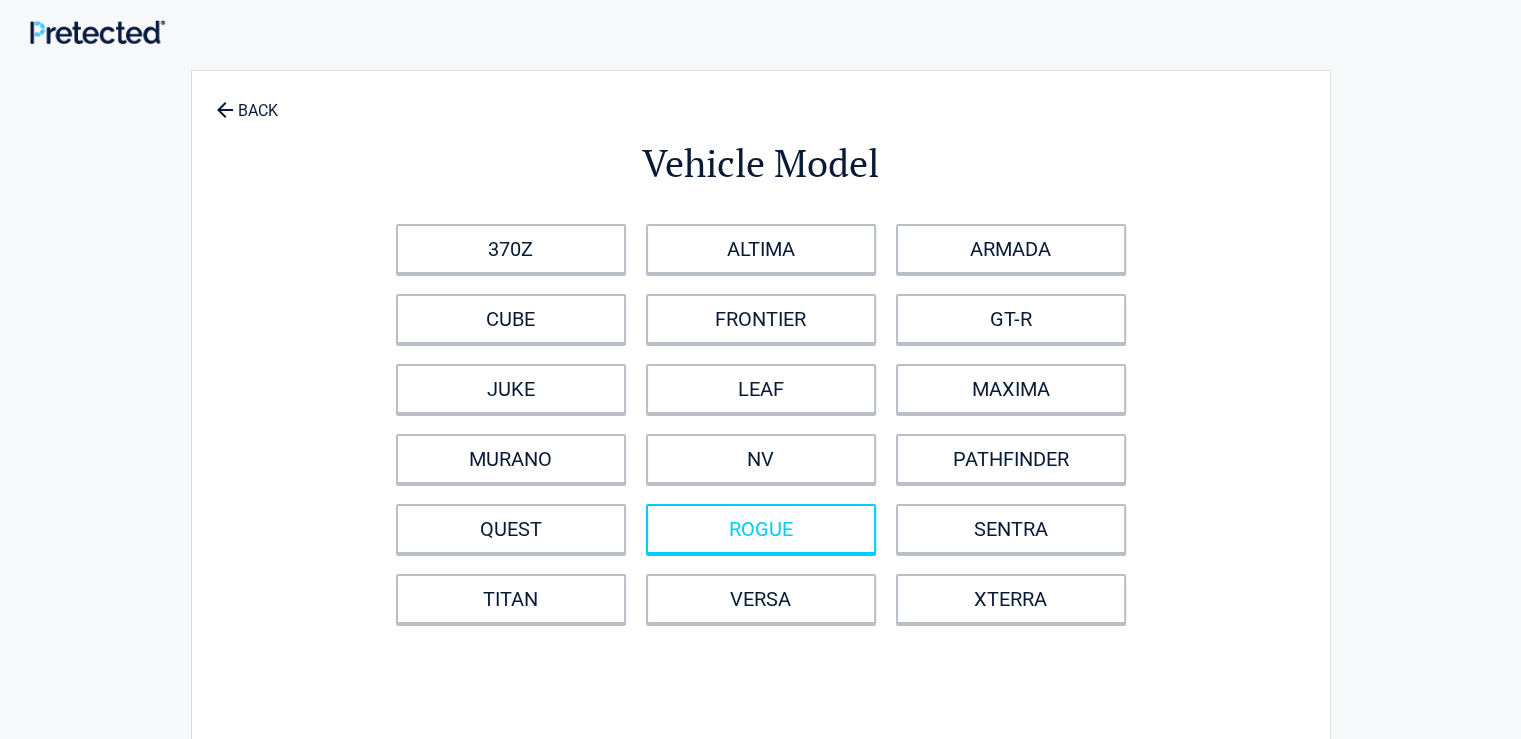 click on "ROGUE" at bounding box center (761, 529) 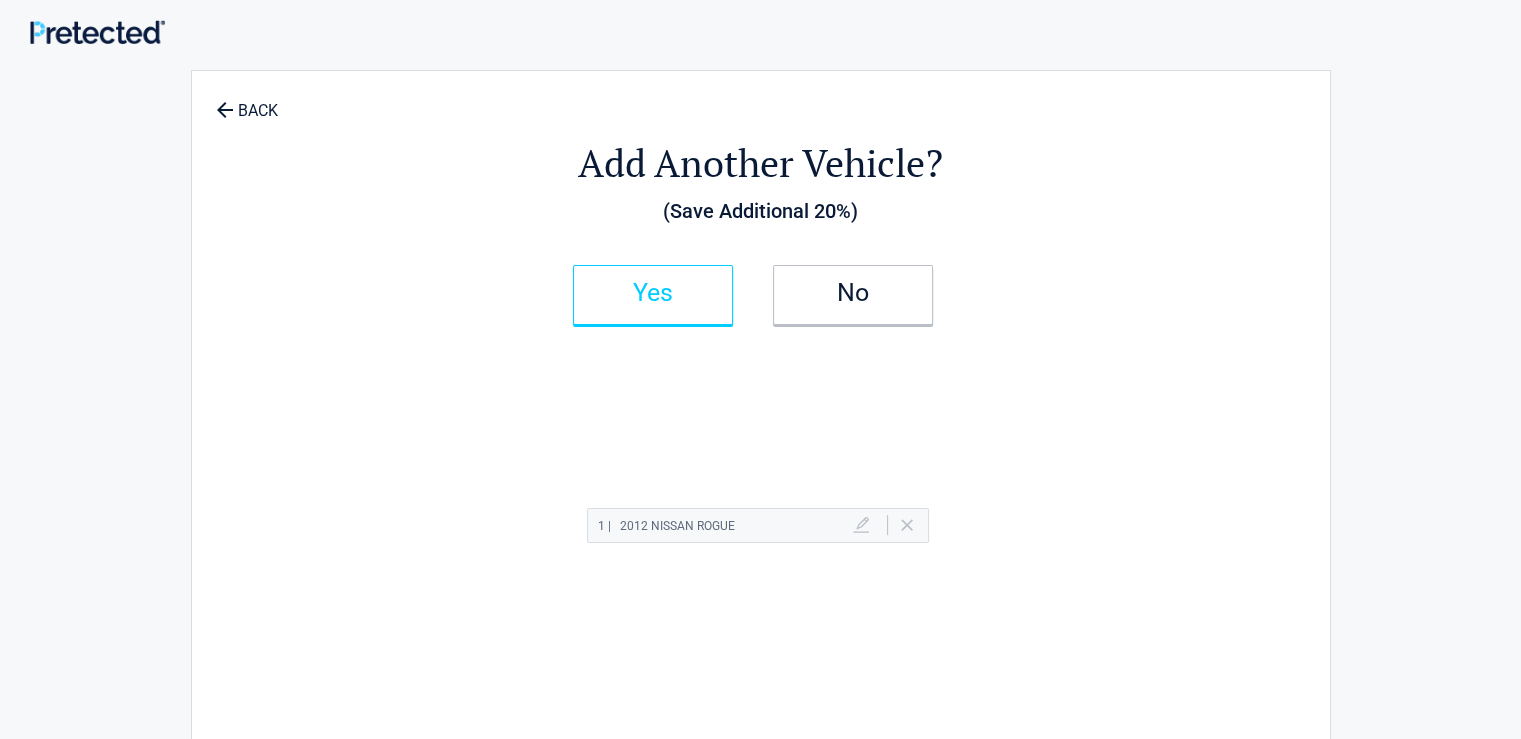 click on "Yes" at bounding box center [653, 295] 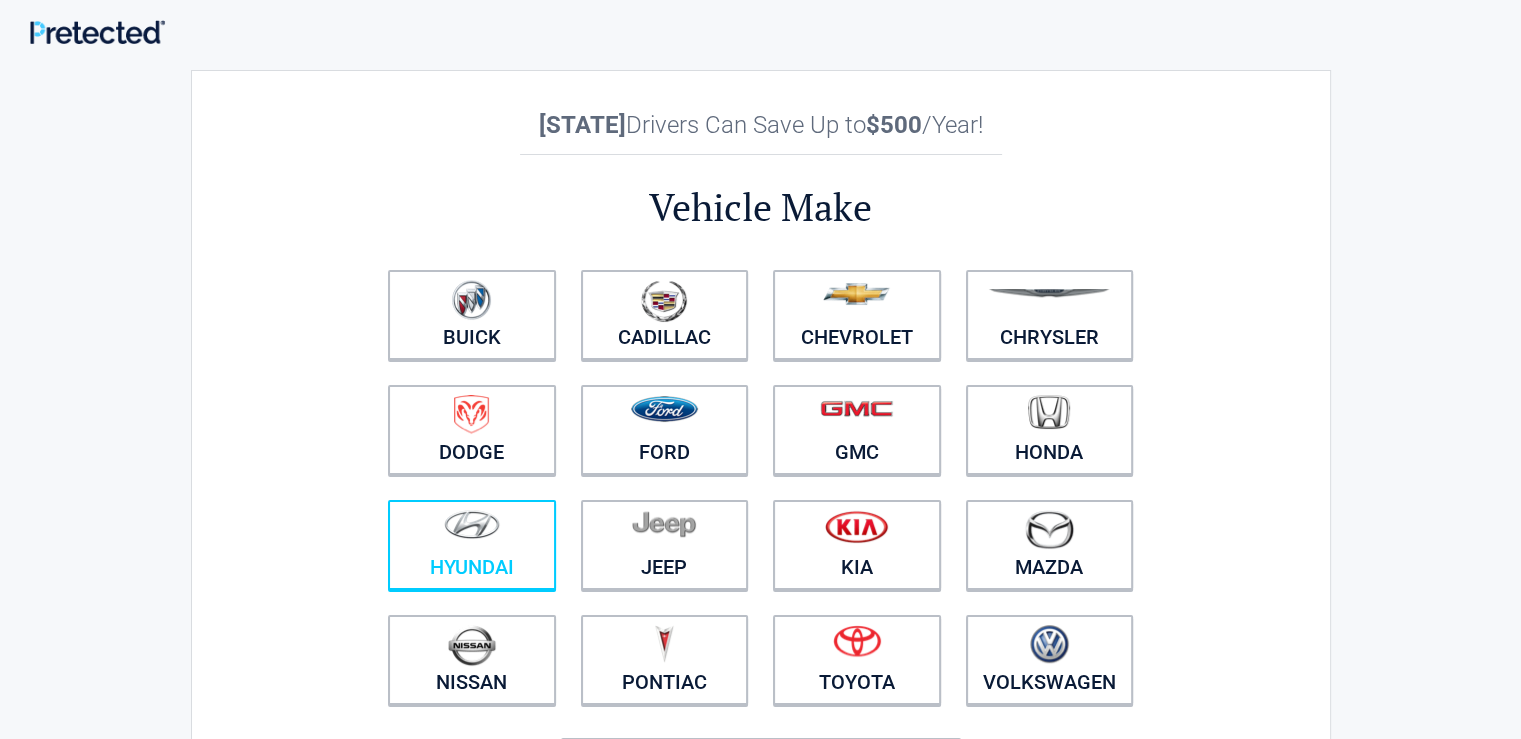 click at bounding box center (472, 532) 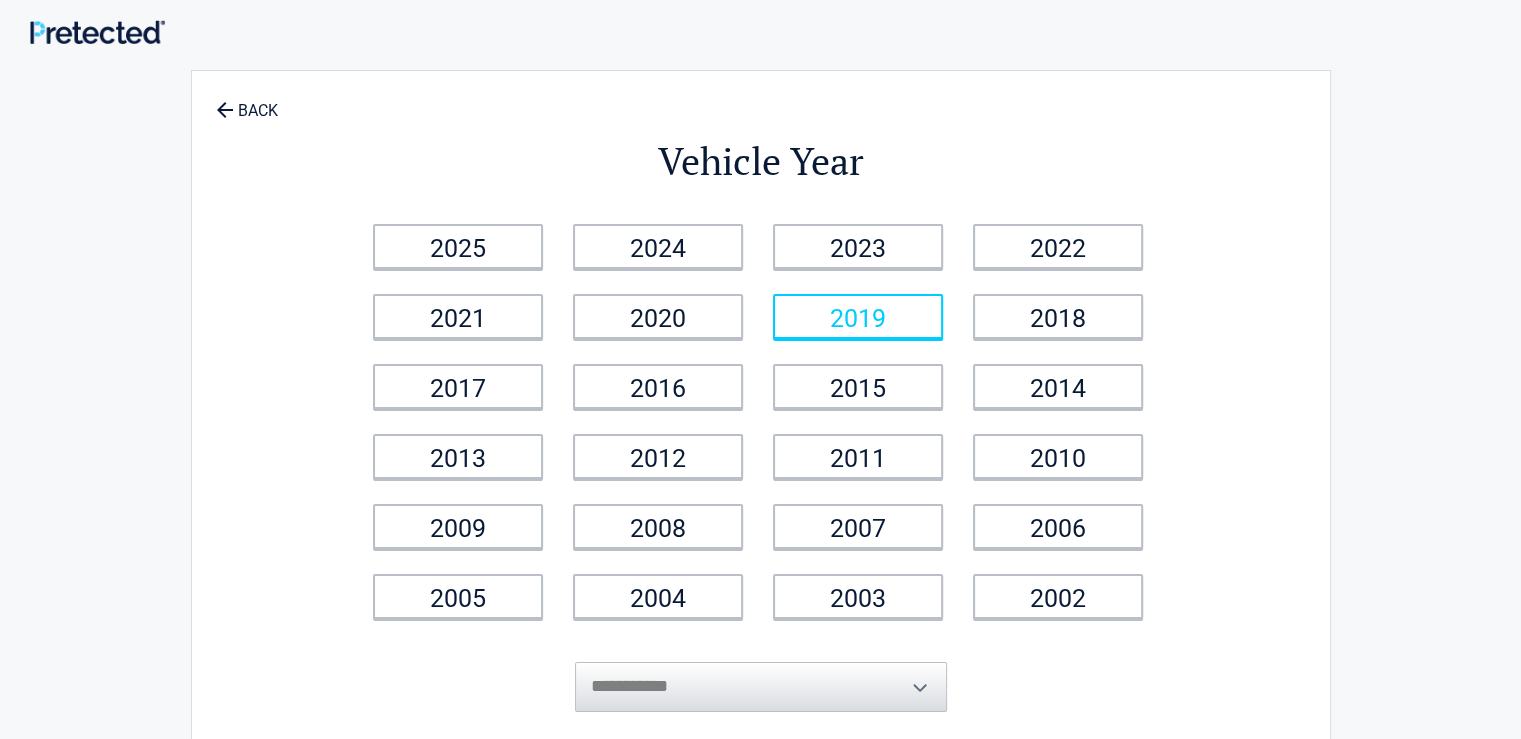 click on "2019" at bounding box center [858, 316] 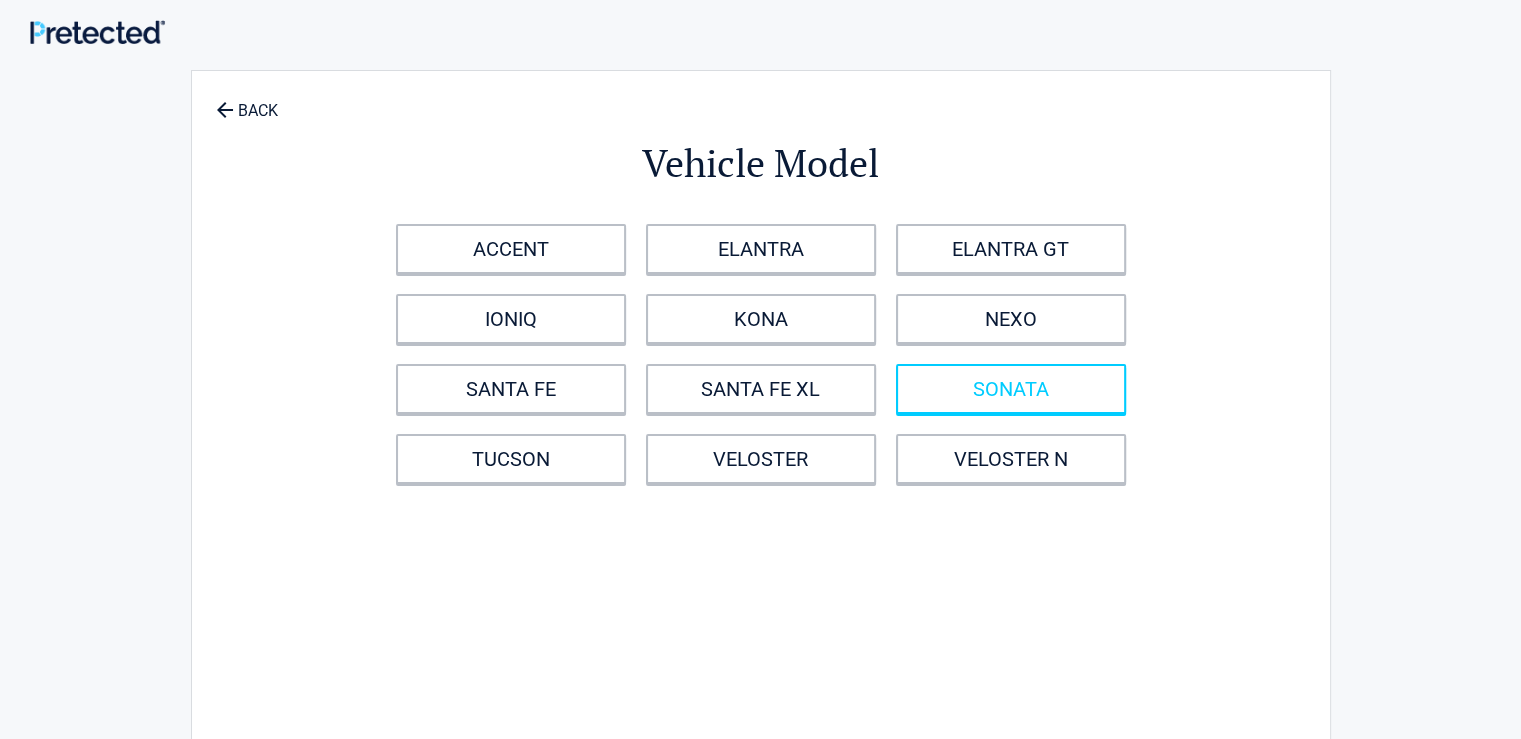 click on "SONATA" at bounding box center (1011, 389) 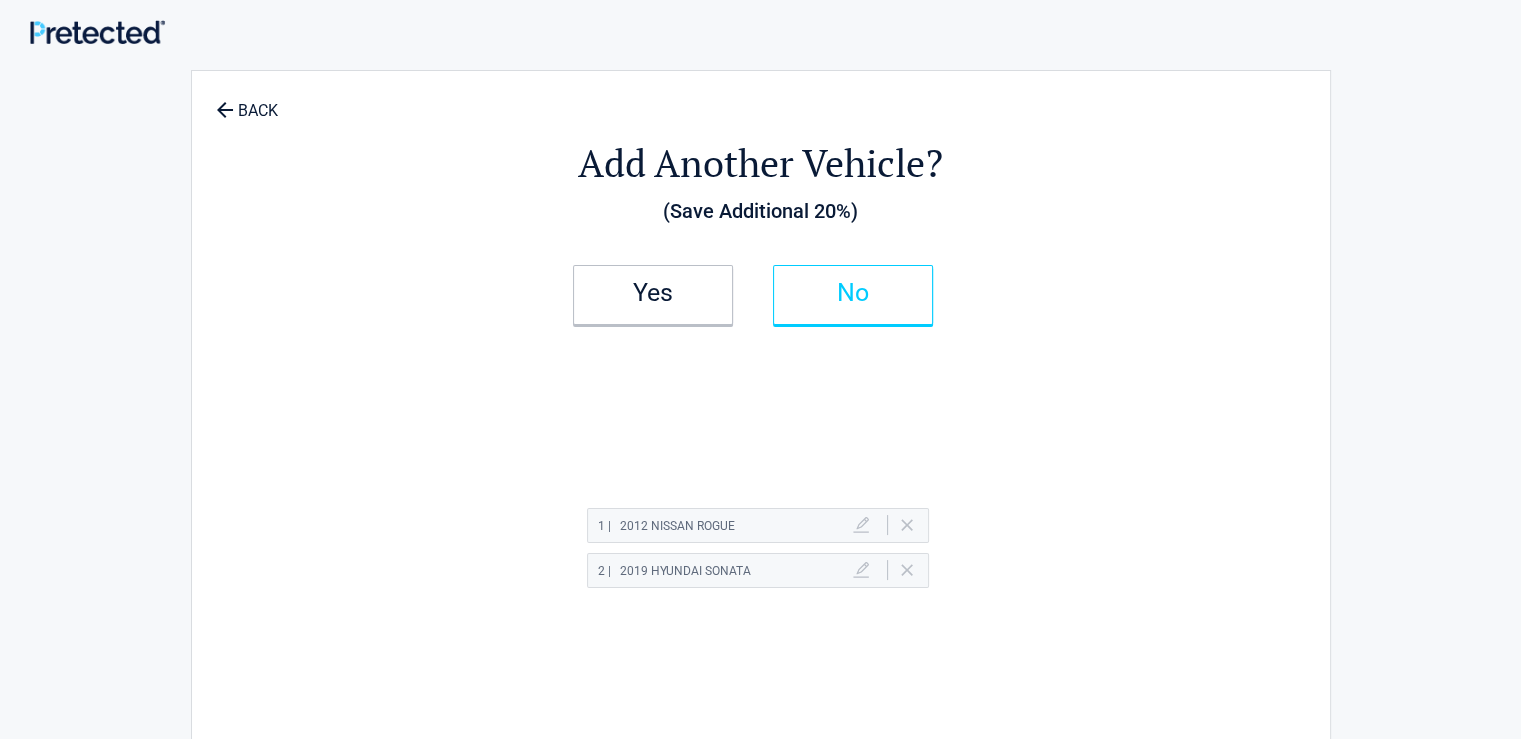 click on "No" at bounding box center [853, 293] 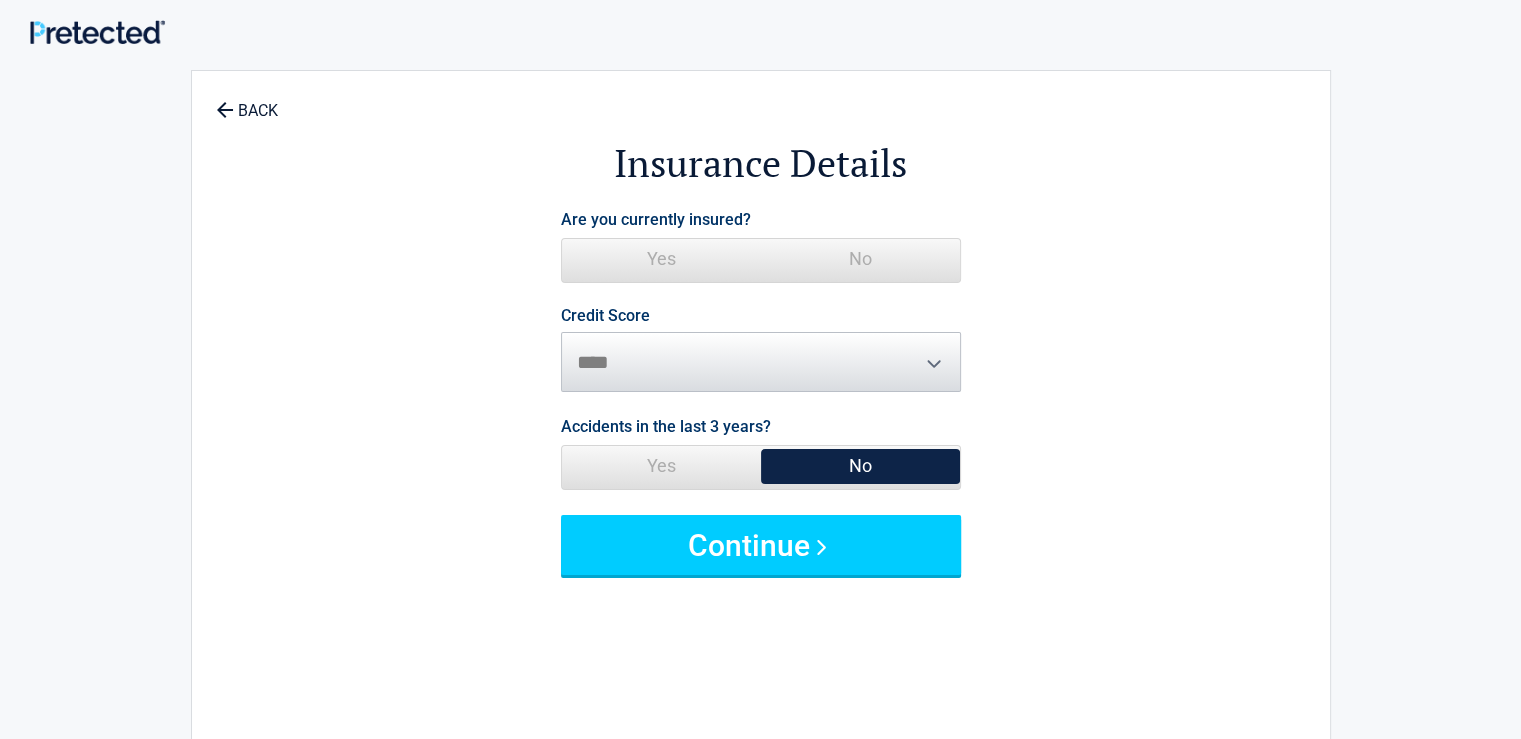 click on "Yes" at bounding box center (661, 259) 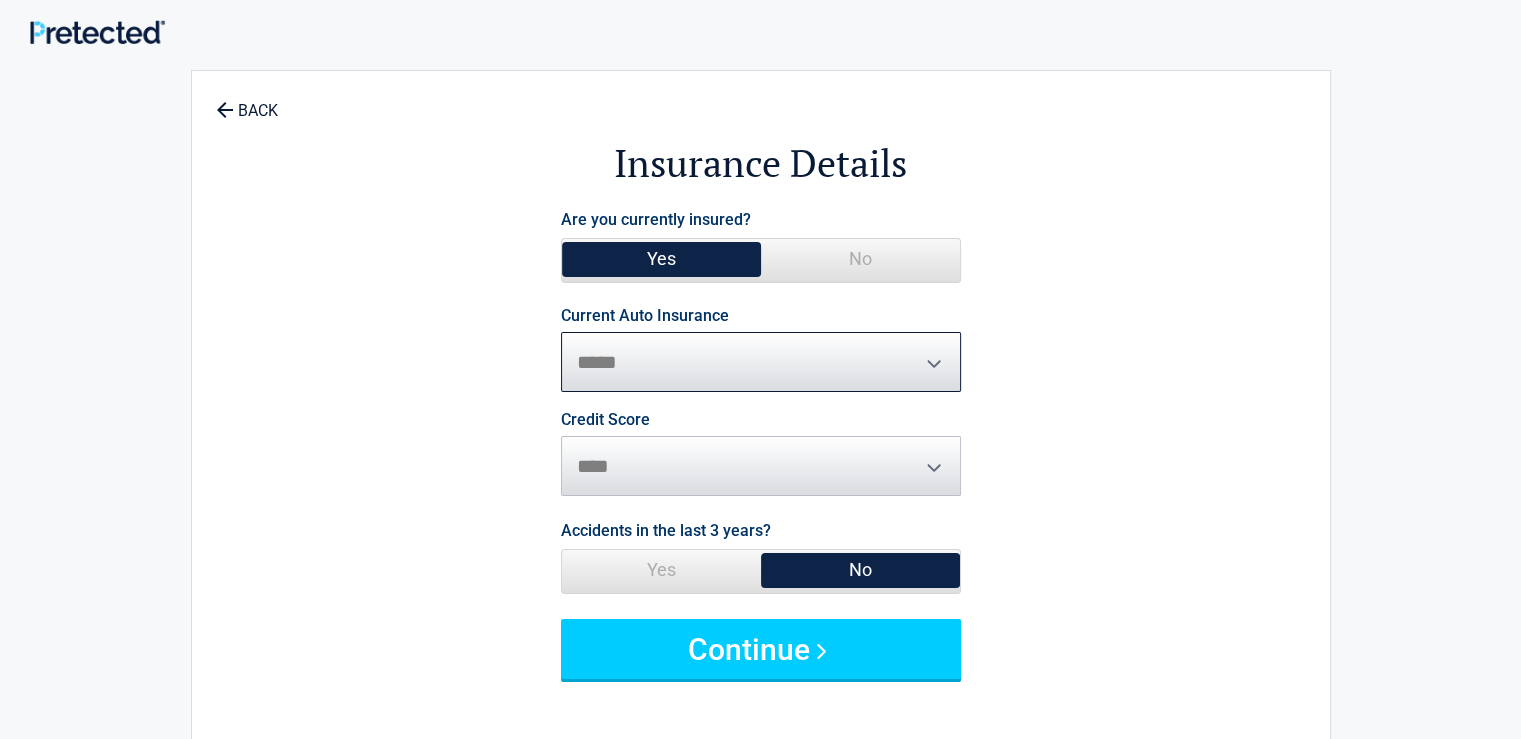 click on "**********" at bounding box center [761, 362] 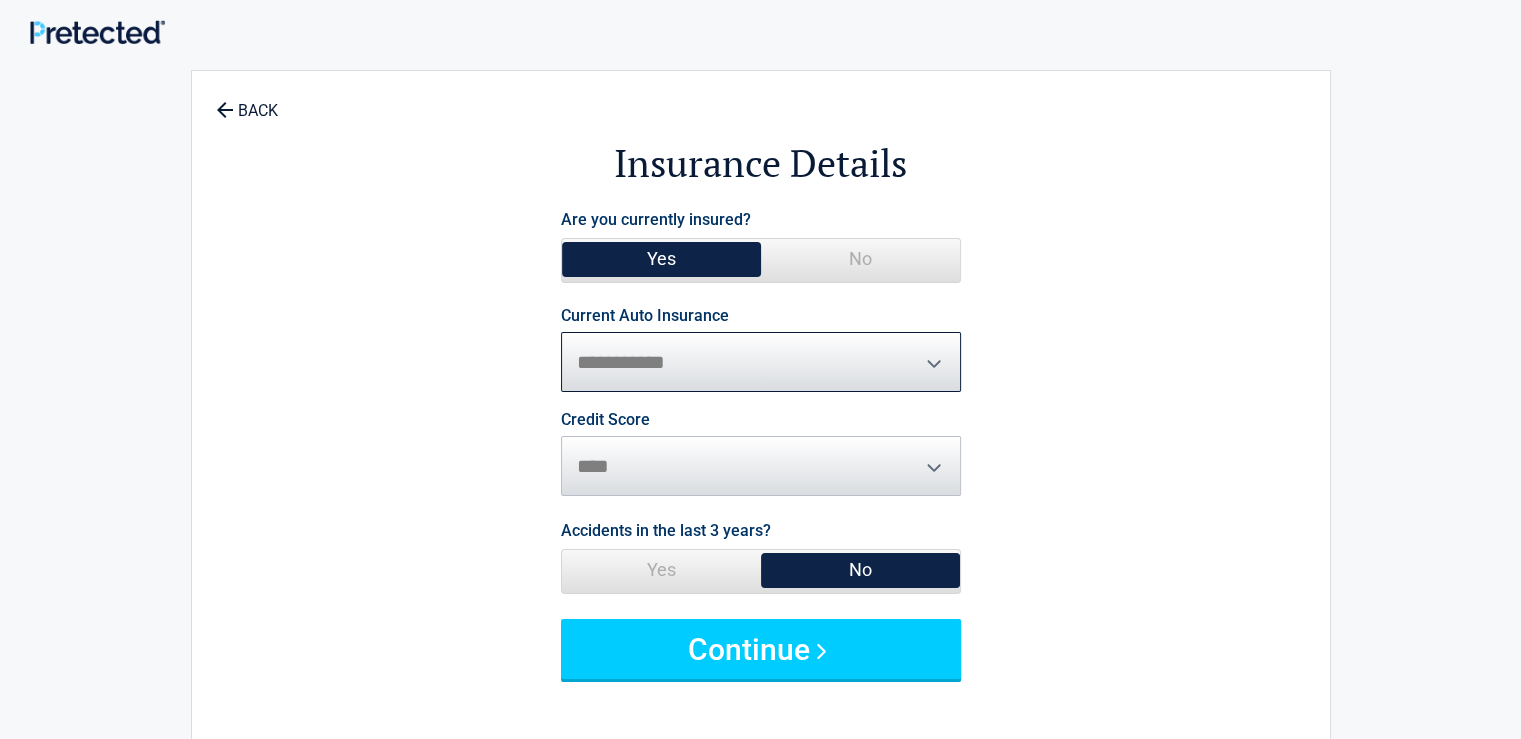click on "**********" at bounding box center [761, 362] 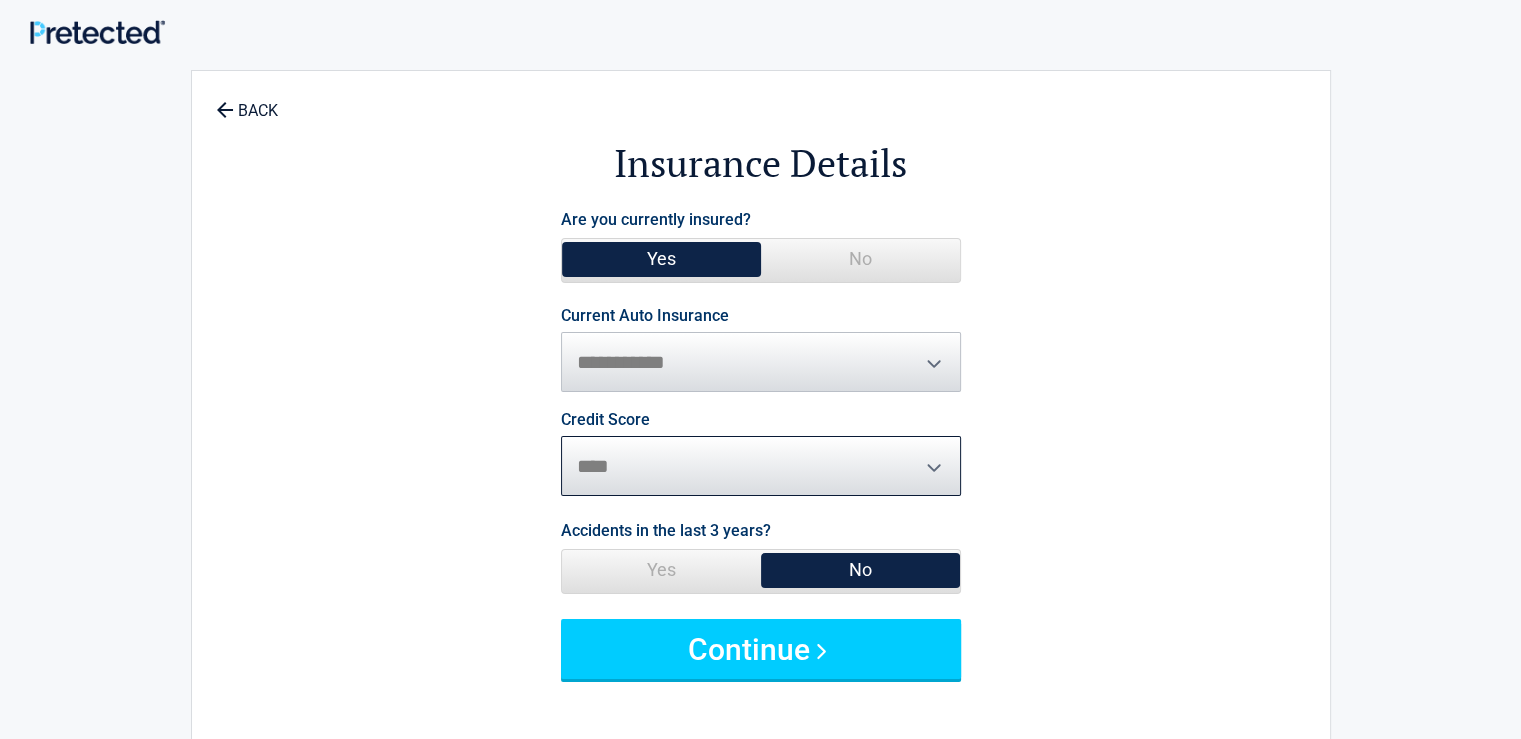 click on "*********
****
*******
****" at bounding box center (761, 466) 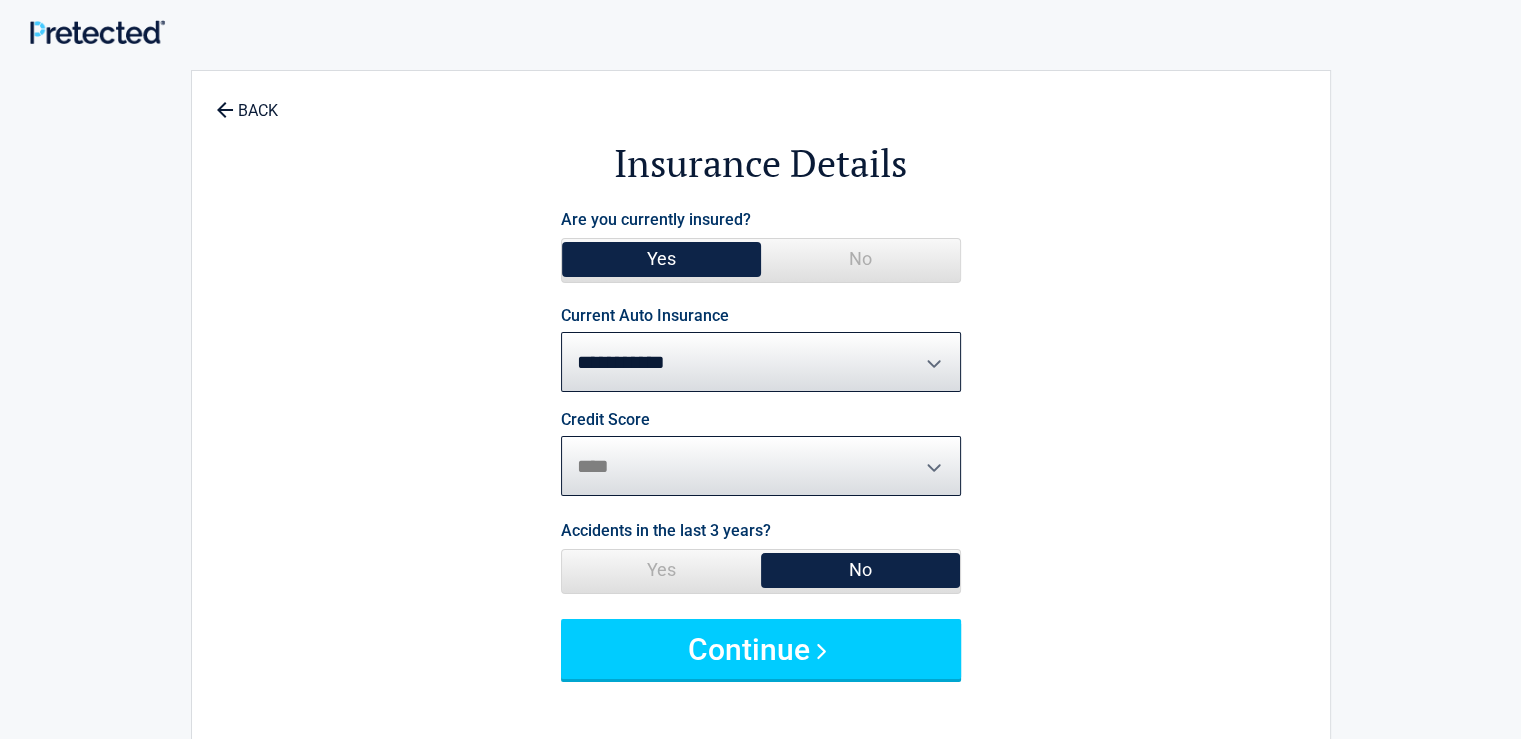 click on "*********
****
*******
****" at bounding box center [761, 466] 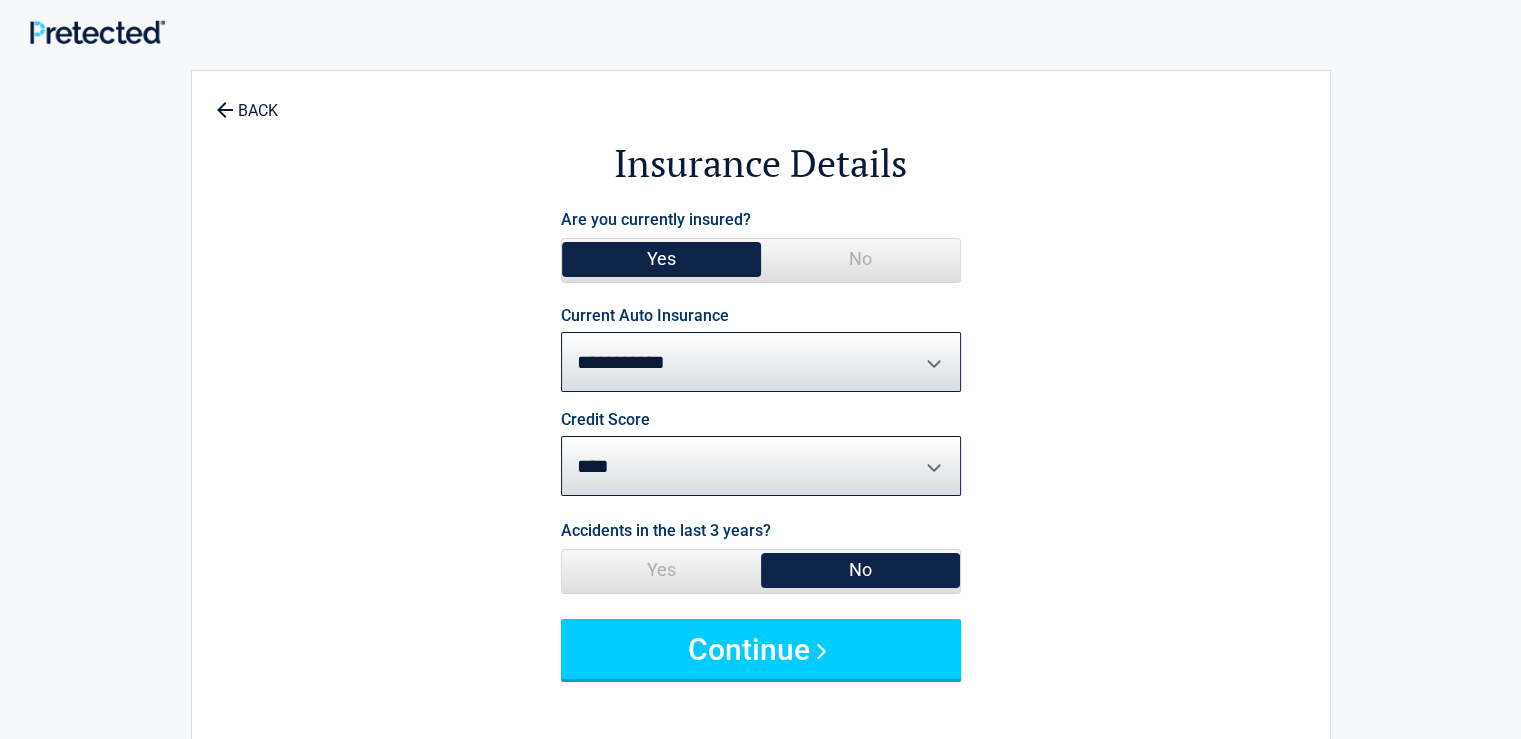 click on "No" at bounding box center [860, 570] 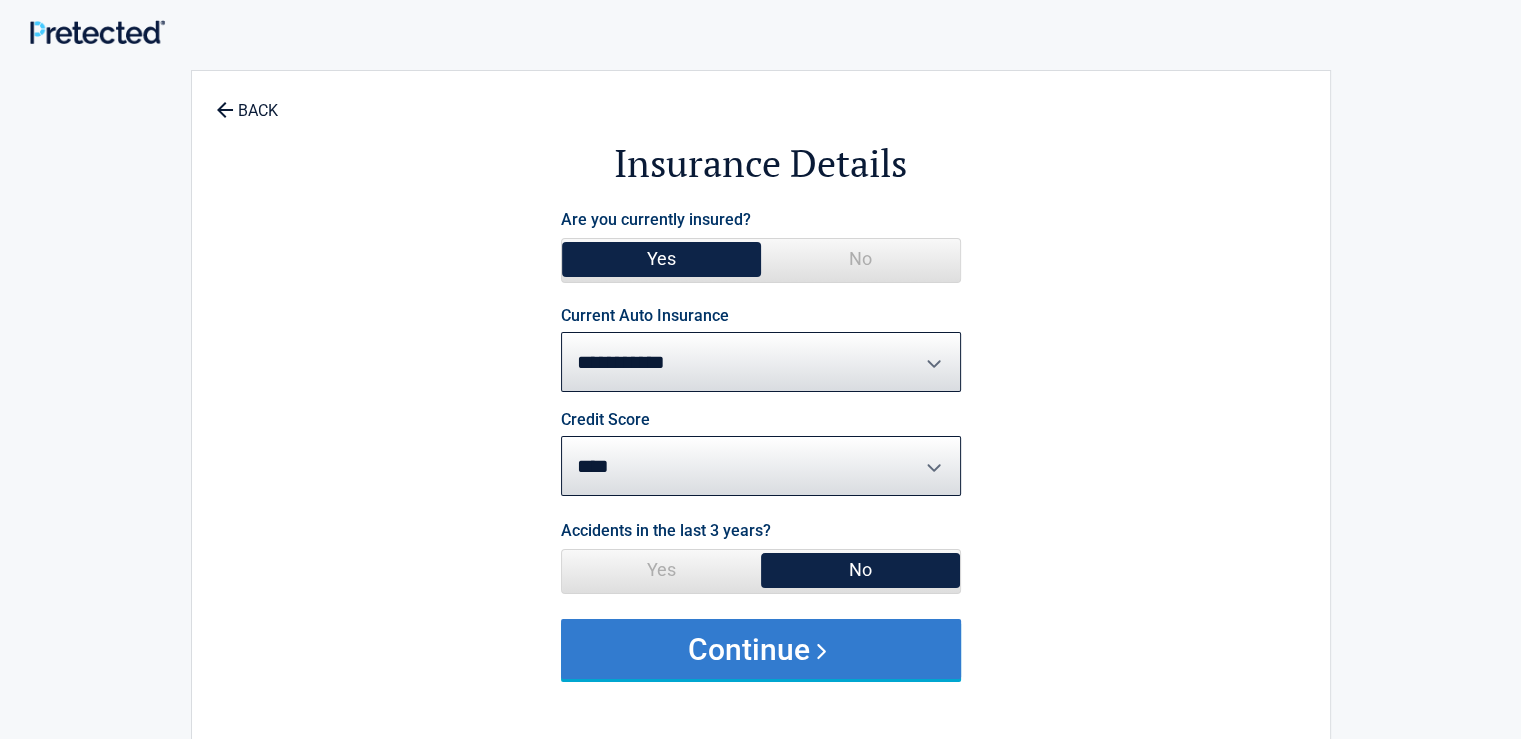 click on "Continue" at bounding box center [761, 649] 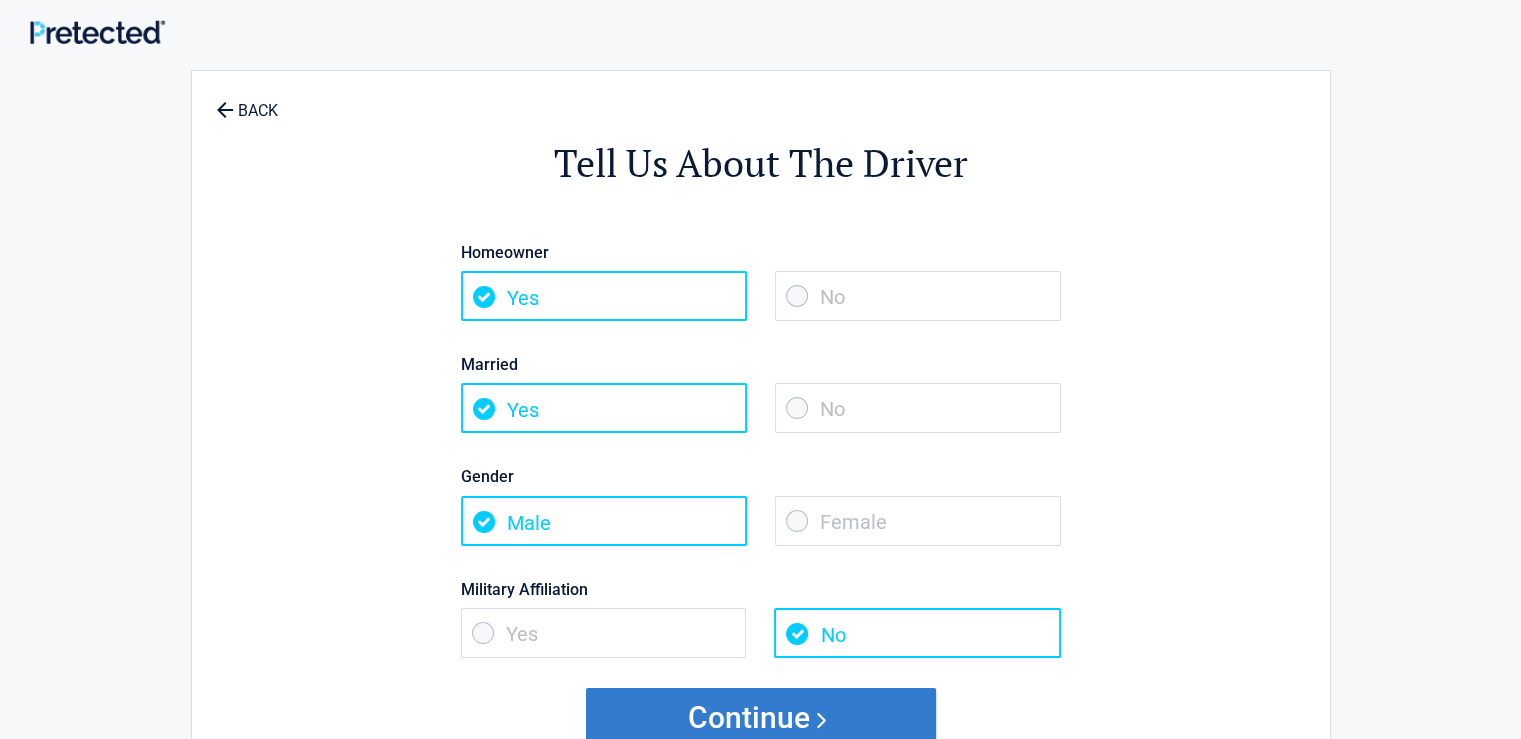 click on "Continue" at bounding box center [761, 718] 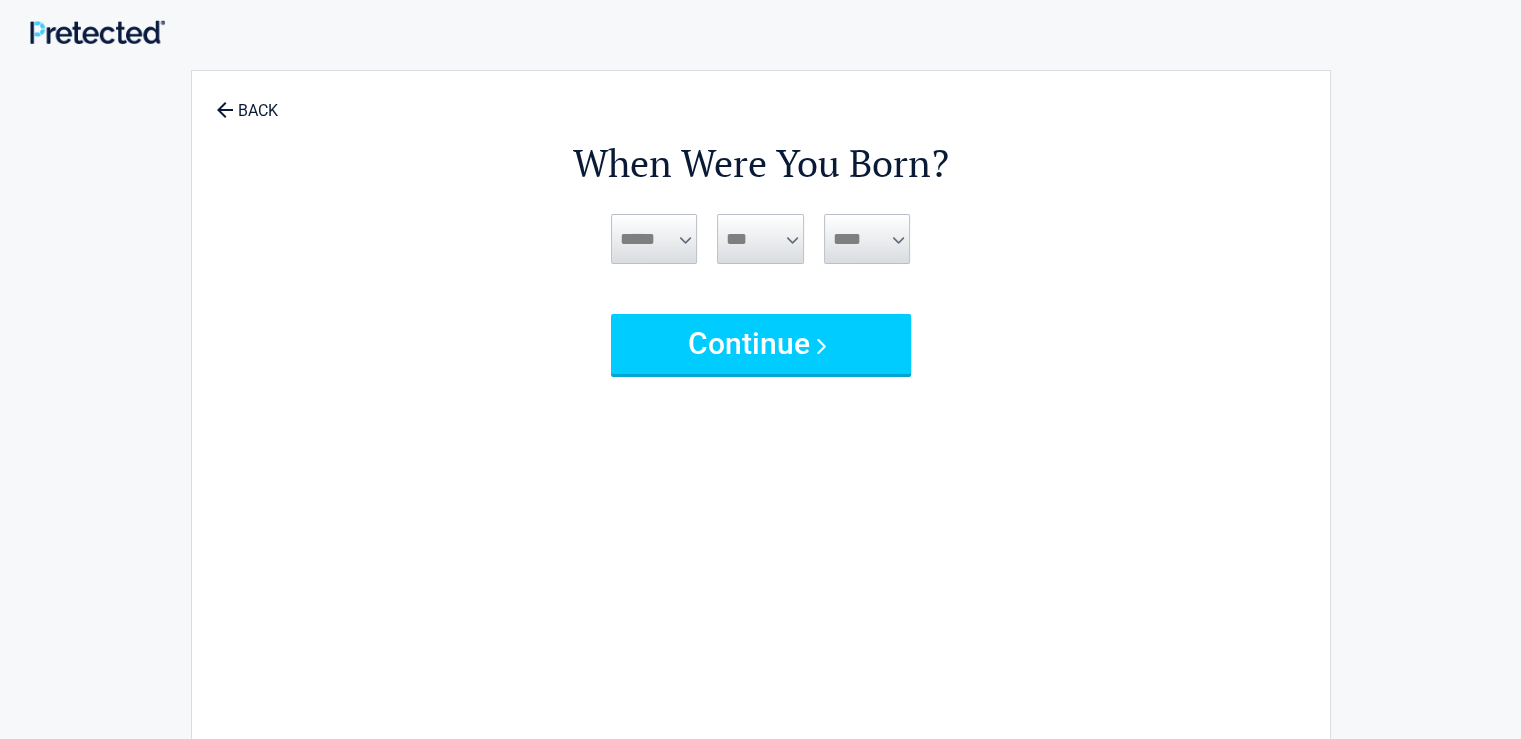 click on "*****
***
***
***
***
***
***
***
***
***
***
***
***" at bounding box center (654, 239) 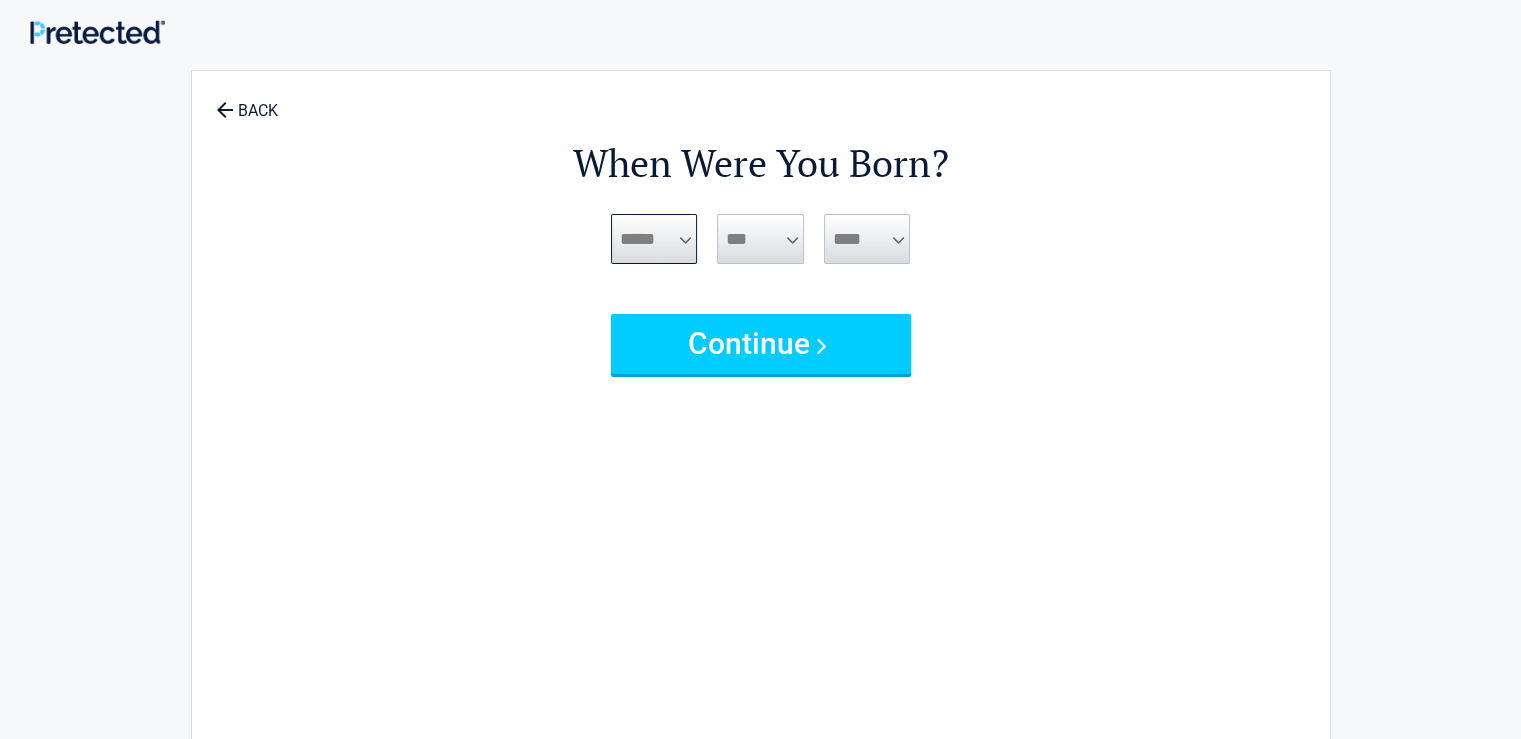 click on "*****
***
***
***
***
***
***
***
***
***
***
***
***" at bounding box center [654, 239] 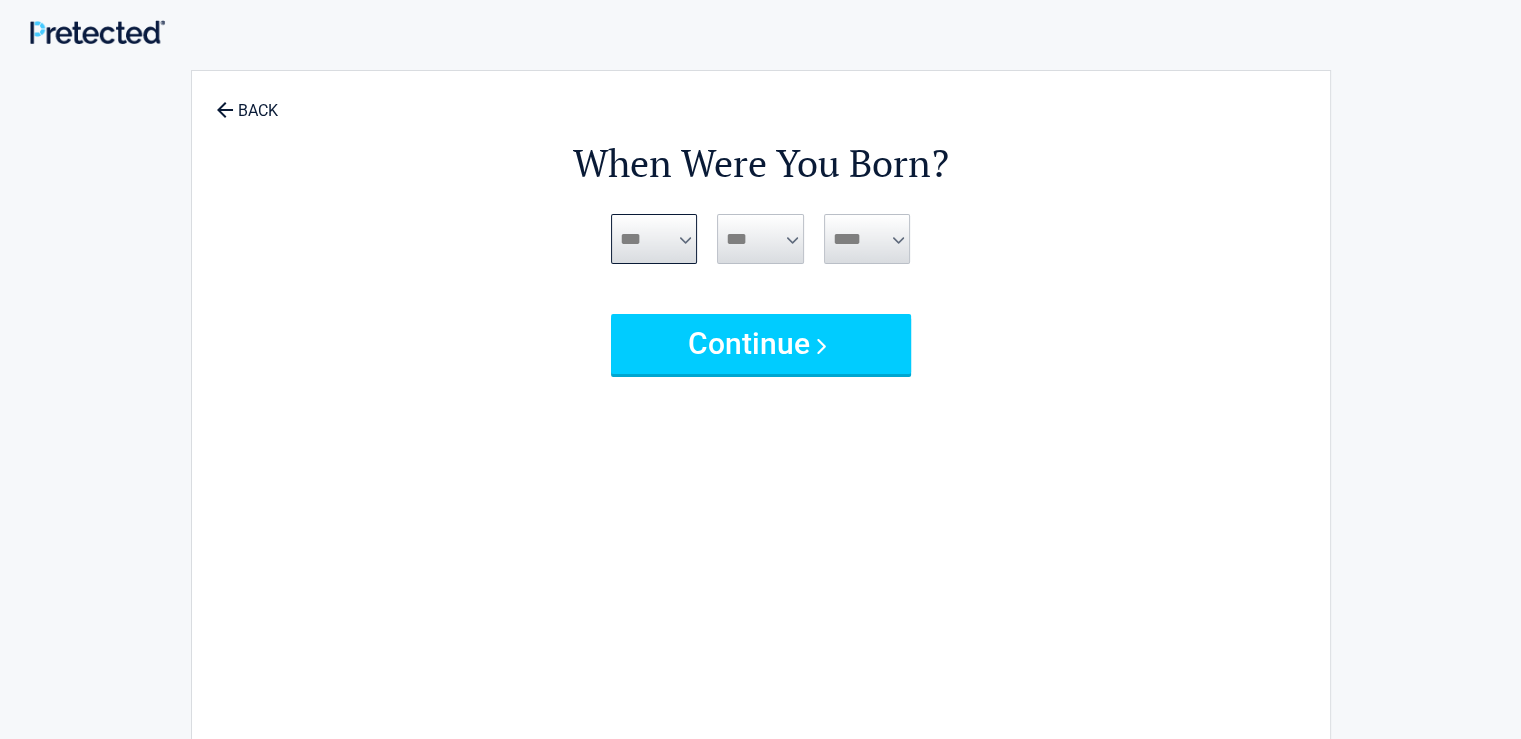 click on "*****
***
***
***
***
***
***
***
***
***
***
***
***" at bounding box center [654, 239] 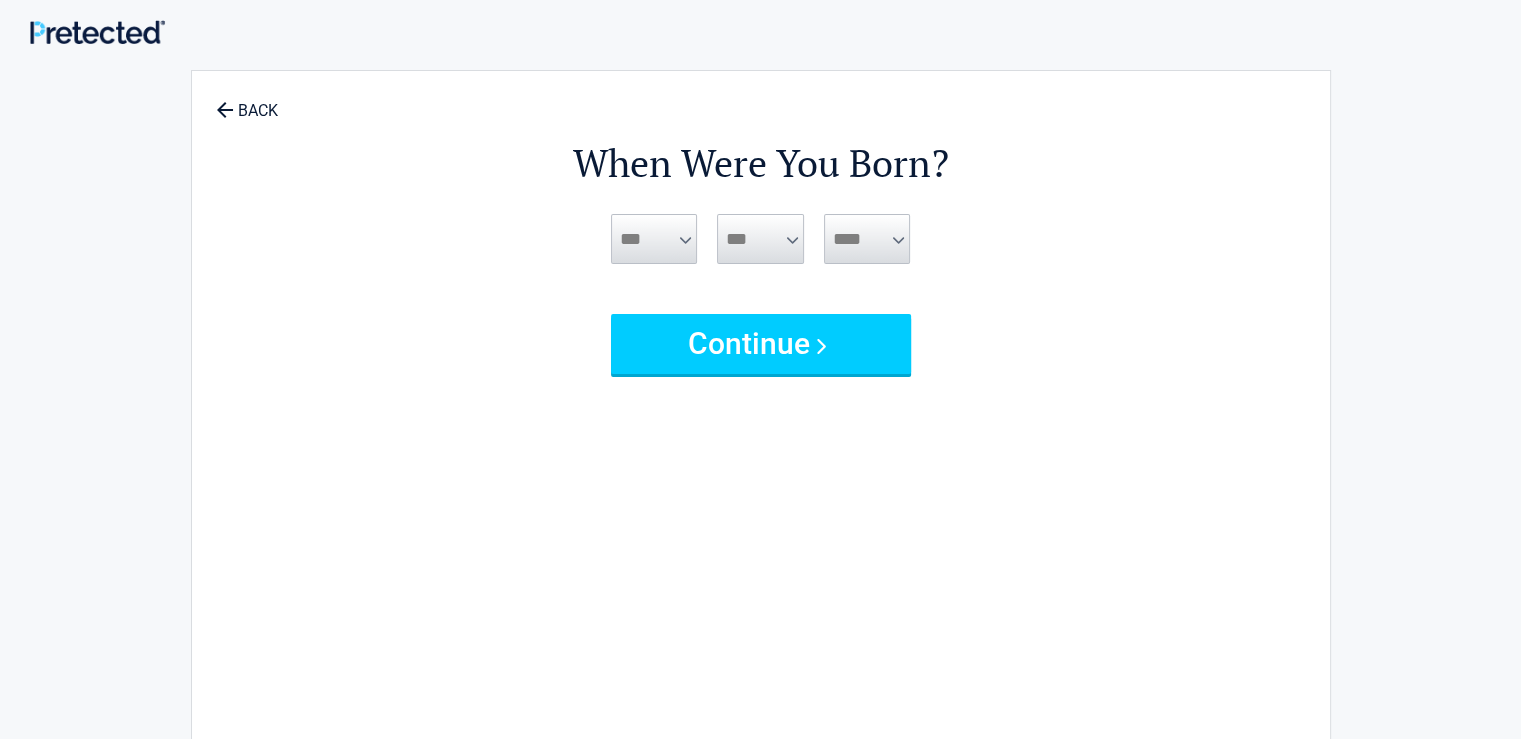 drag, startPoint x: 796, startPoint y: 199, endPoint x: 787, endPoint y: 236, distance: 38.078865 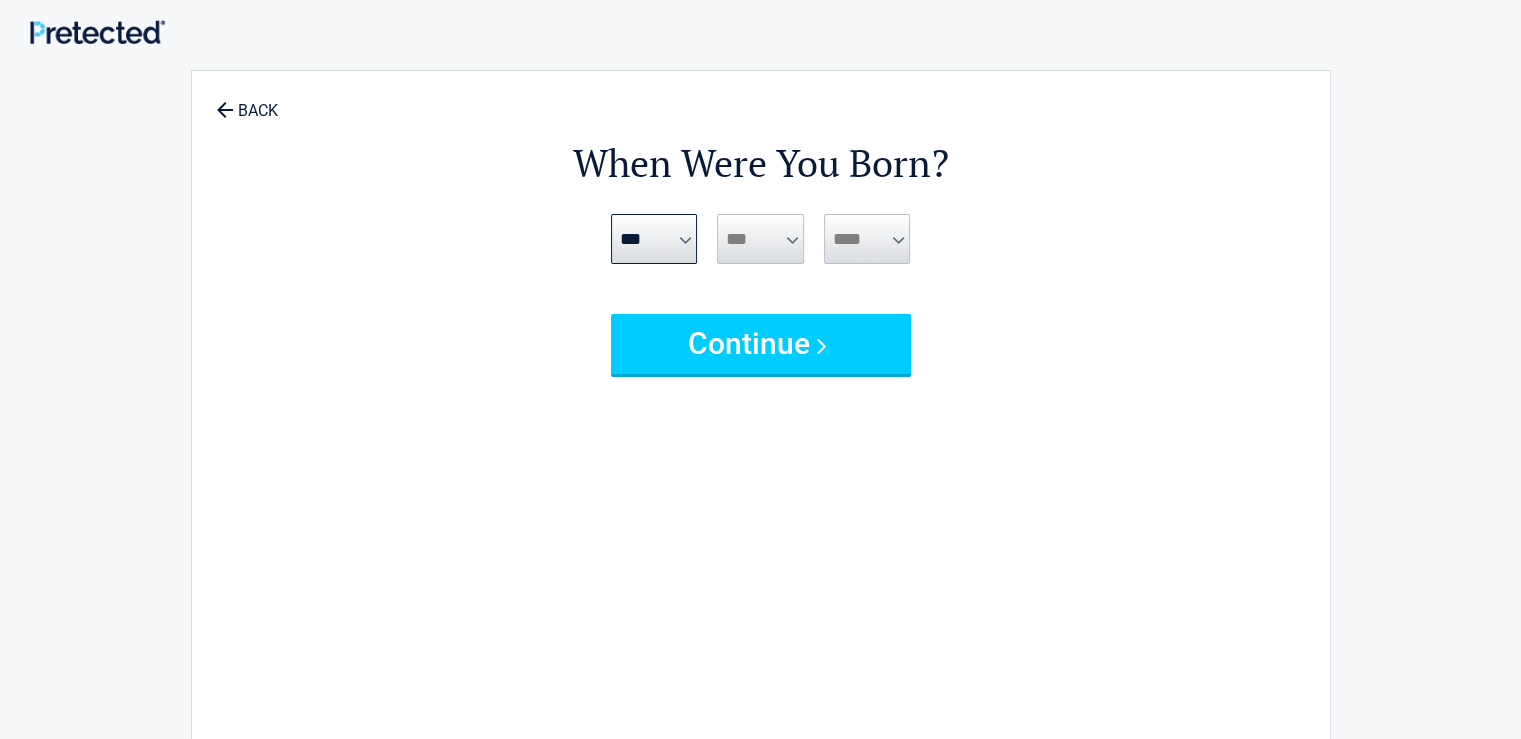 click on "*** * * * * * * * * * ** ** ** ** ** ** ** ** ** ** ** ** ** ** ** ** ** ** ** ** ** **" at bounding box center (760, 239) 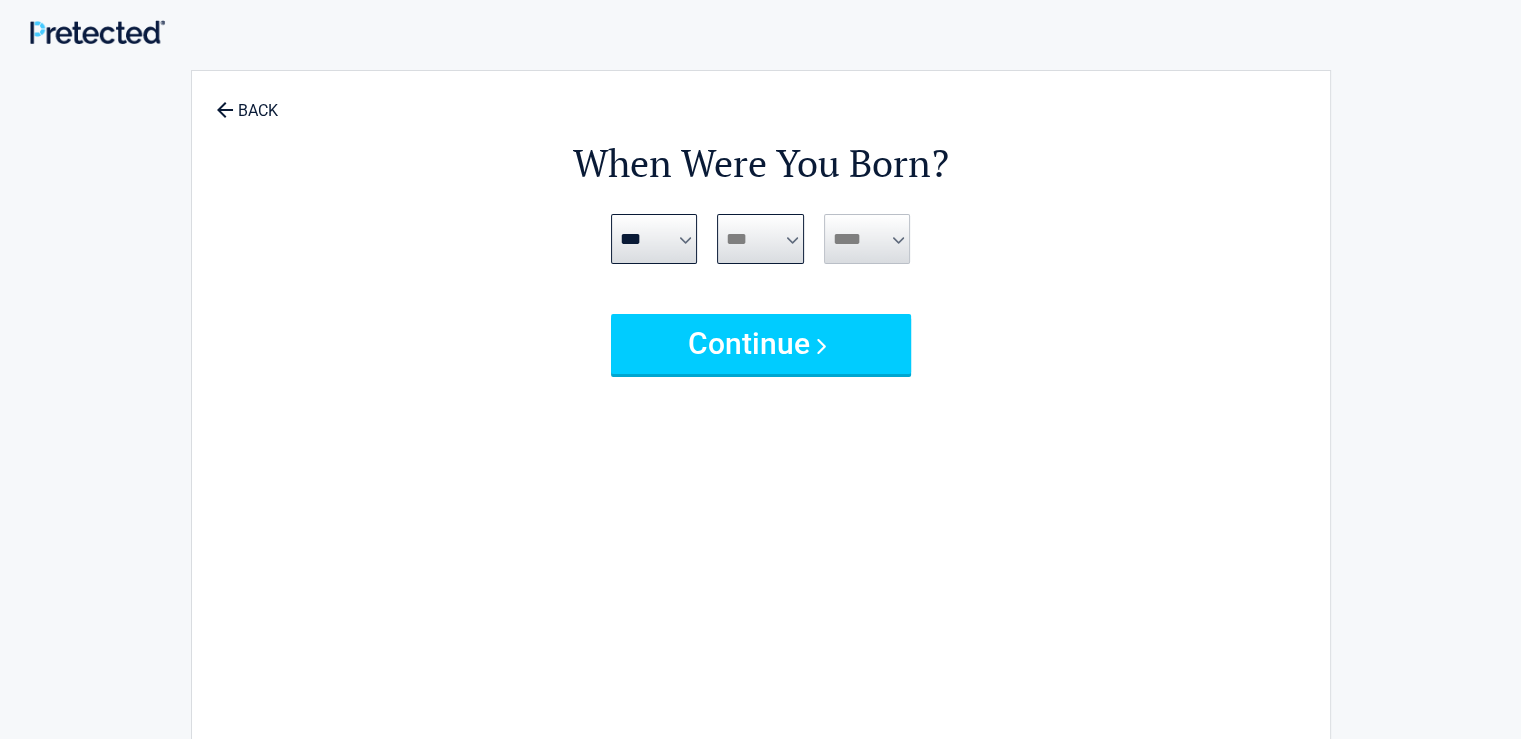 drag, startPoint x: 719, startPoint y: 234, endPoint x: 732, endPoint y: 232, distance: 13.152946 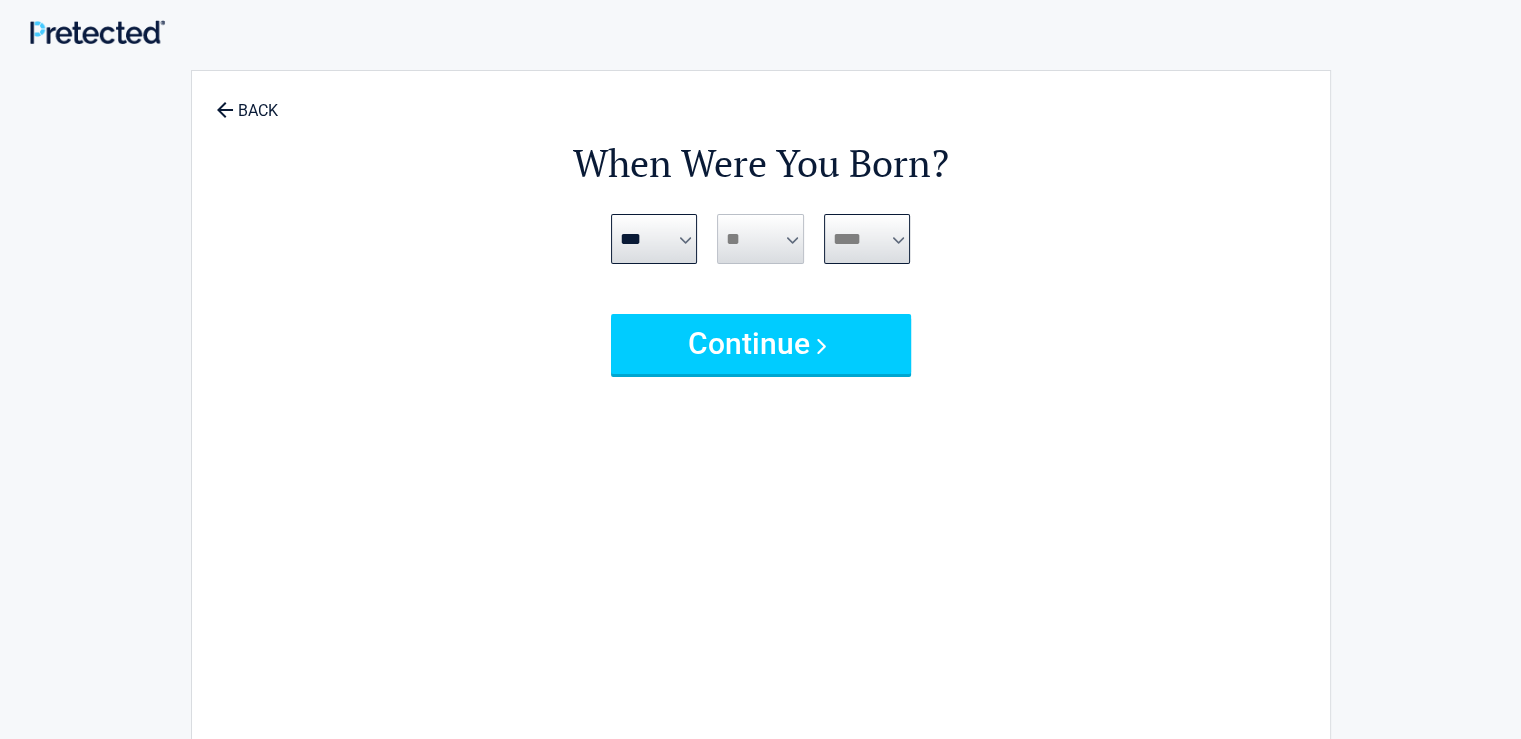 click on "****
****
****
****
****
****
****
****
****
****
****
****
****
****
****
****
****
****
****
****
****
****
****
****
****
****
****
****
****
****
****
****
****
****
****
****
****
****
****
****
****
****
****
****
****
****
****
****
****
****
****
****
****
****
****
****
****
****
****
****
****
****
****
****" at bounding box center (867, 239) 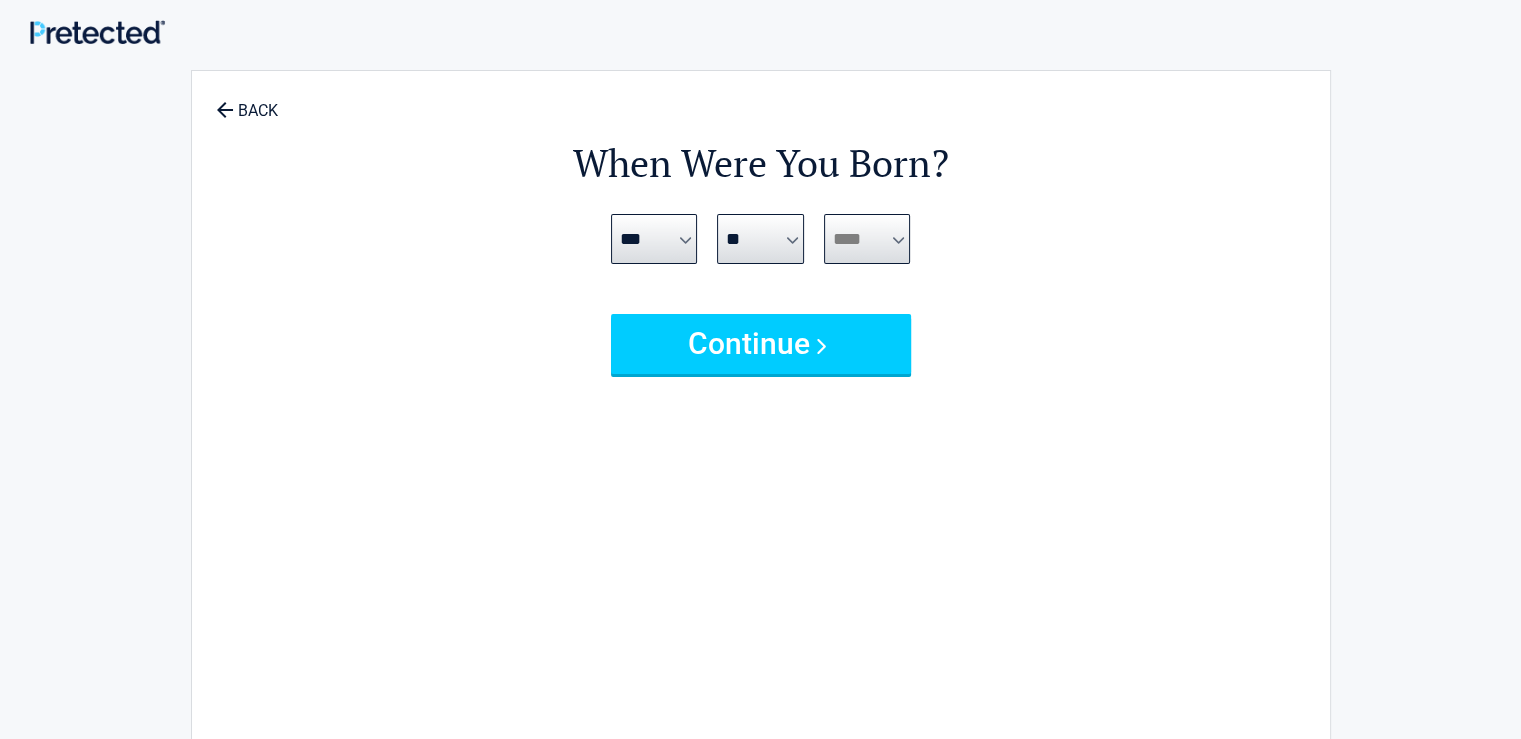 select on "****" 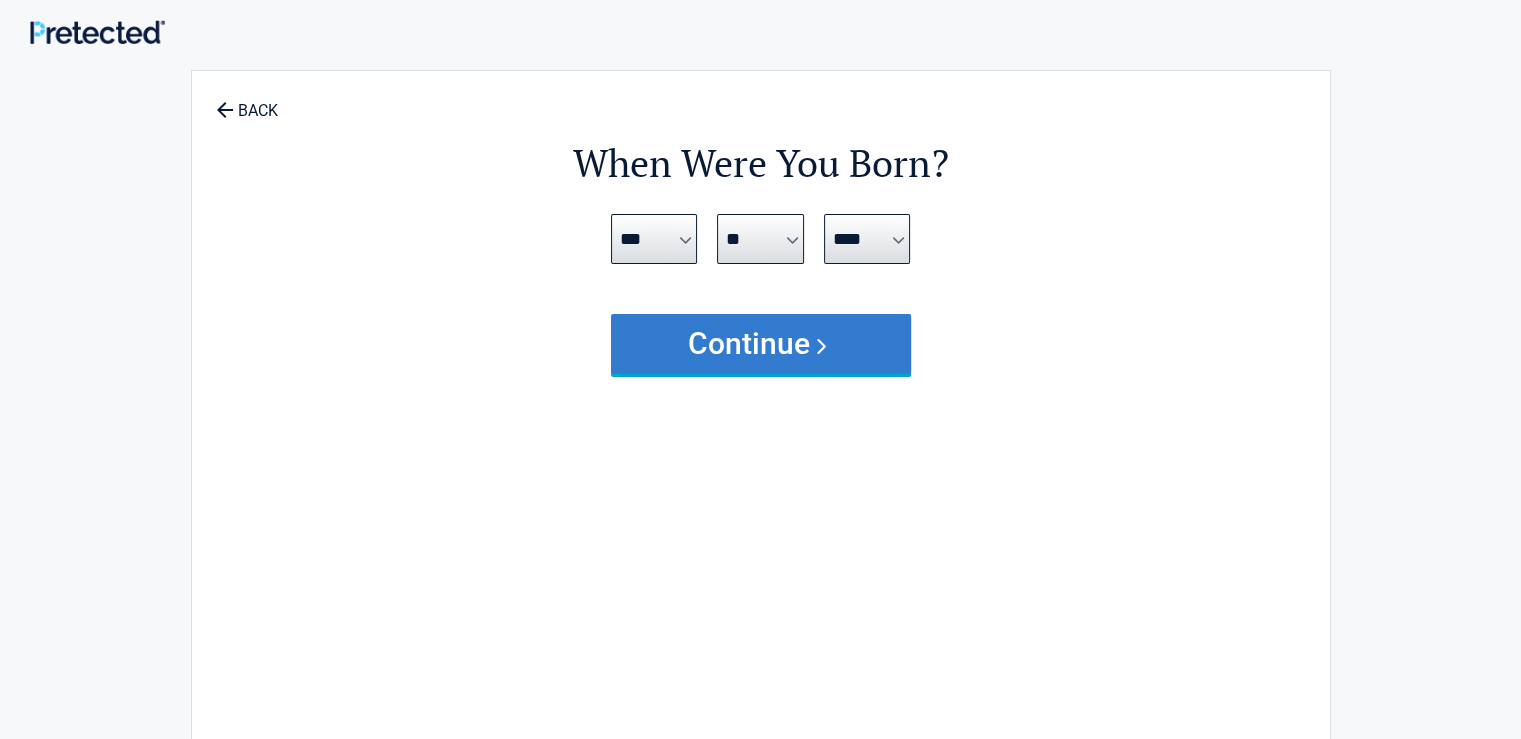 click on "Continue" at bounding box center (761, 344) 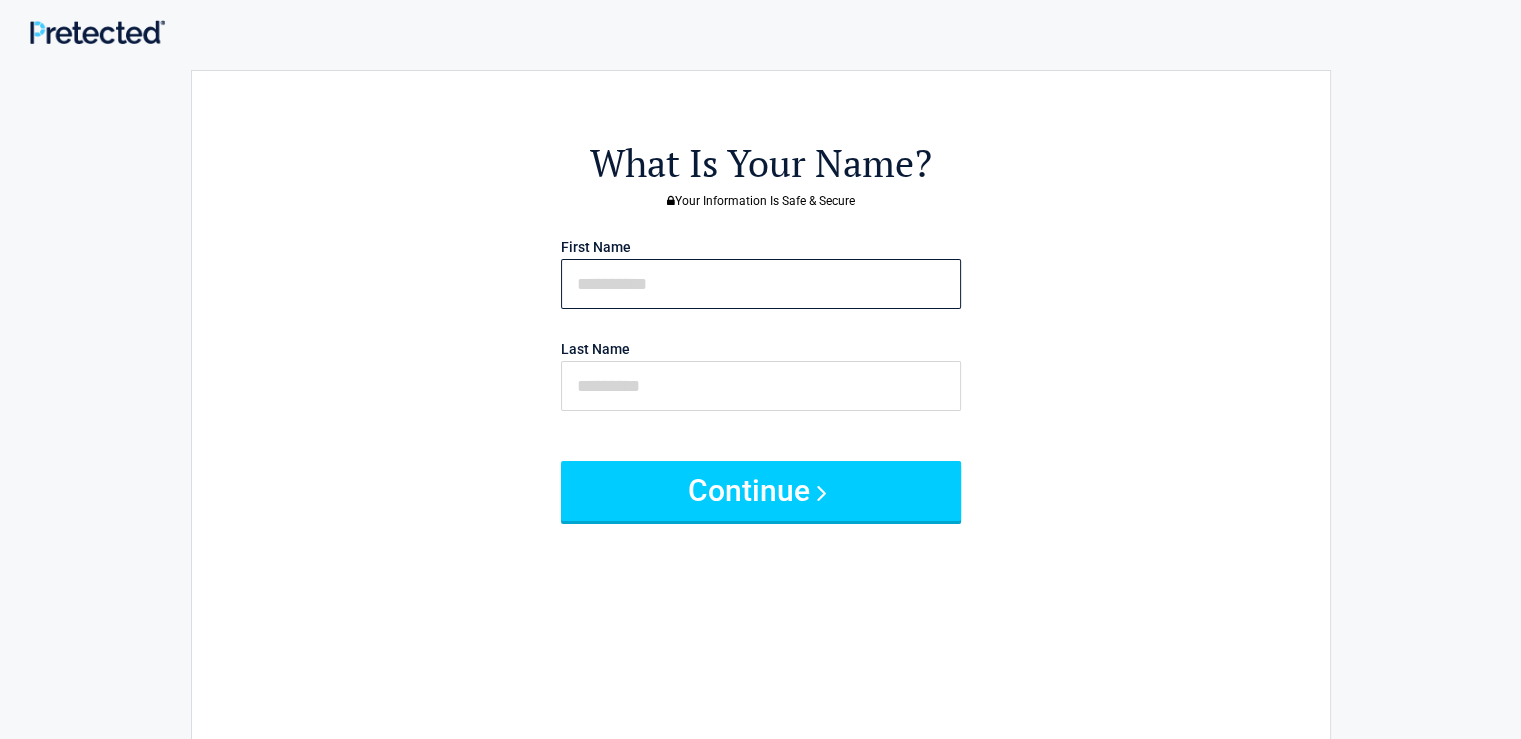click at bounding box center [761, 284] 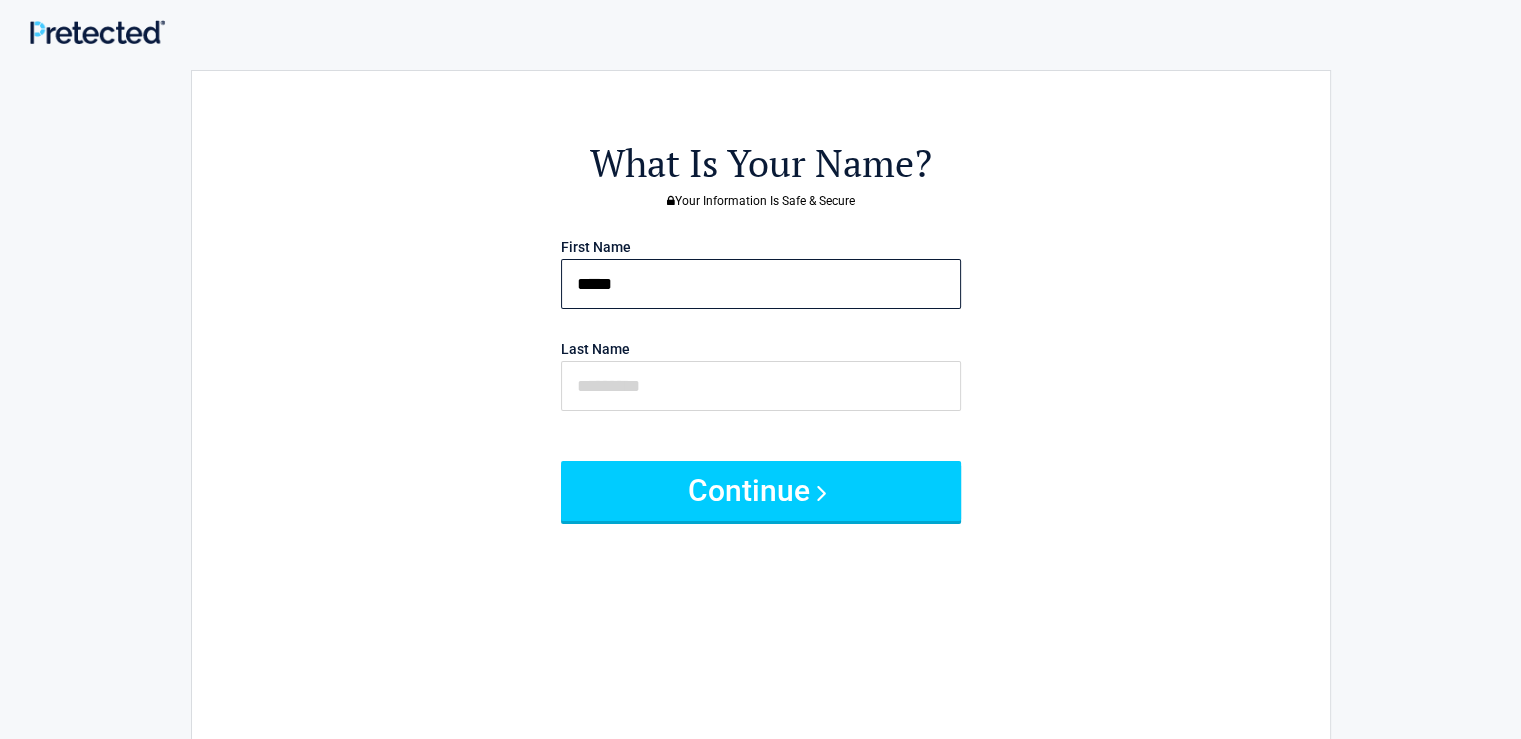 type on "*****" 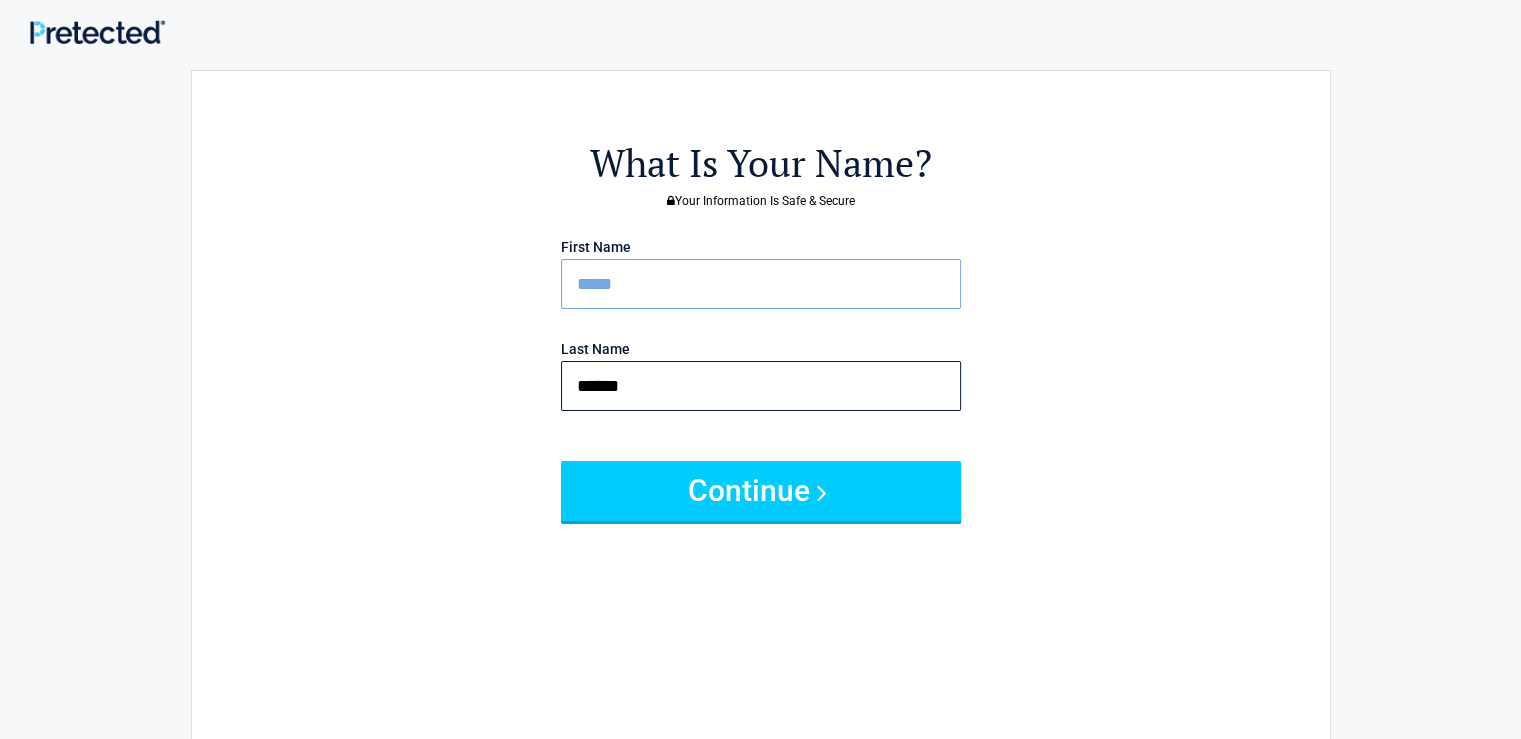 type on "******" 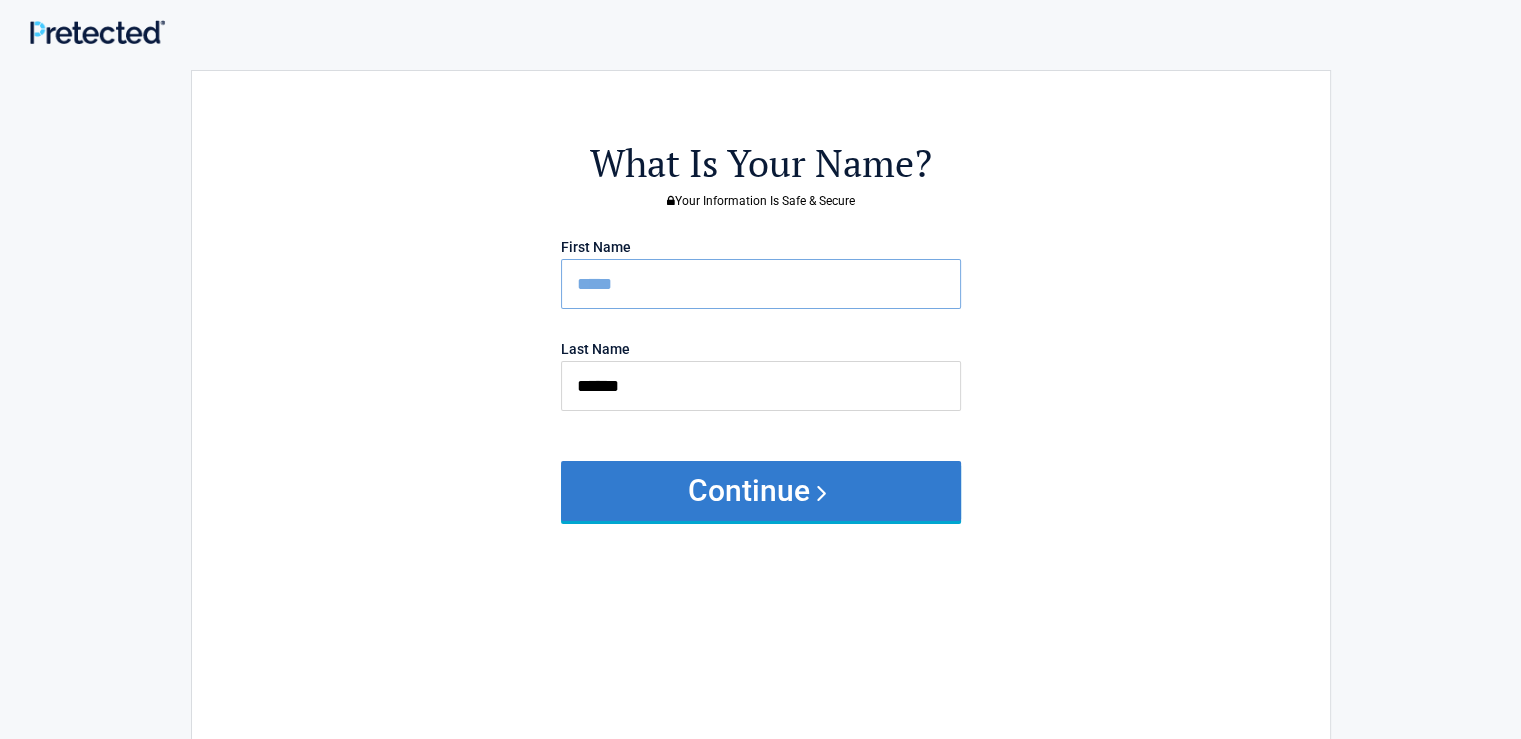 click on "Continue" at bounding box center [761, 491] 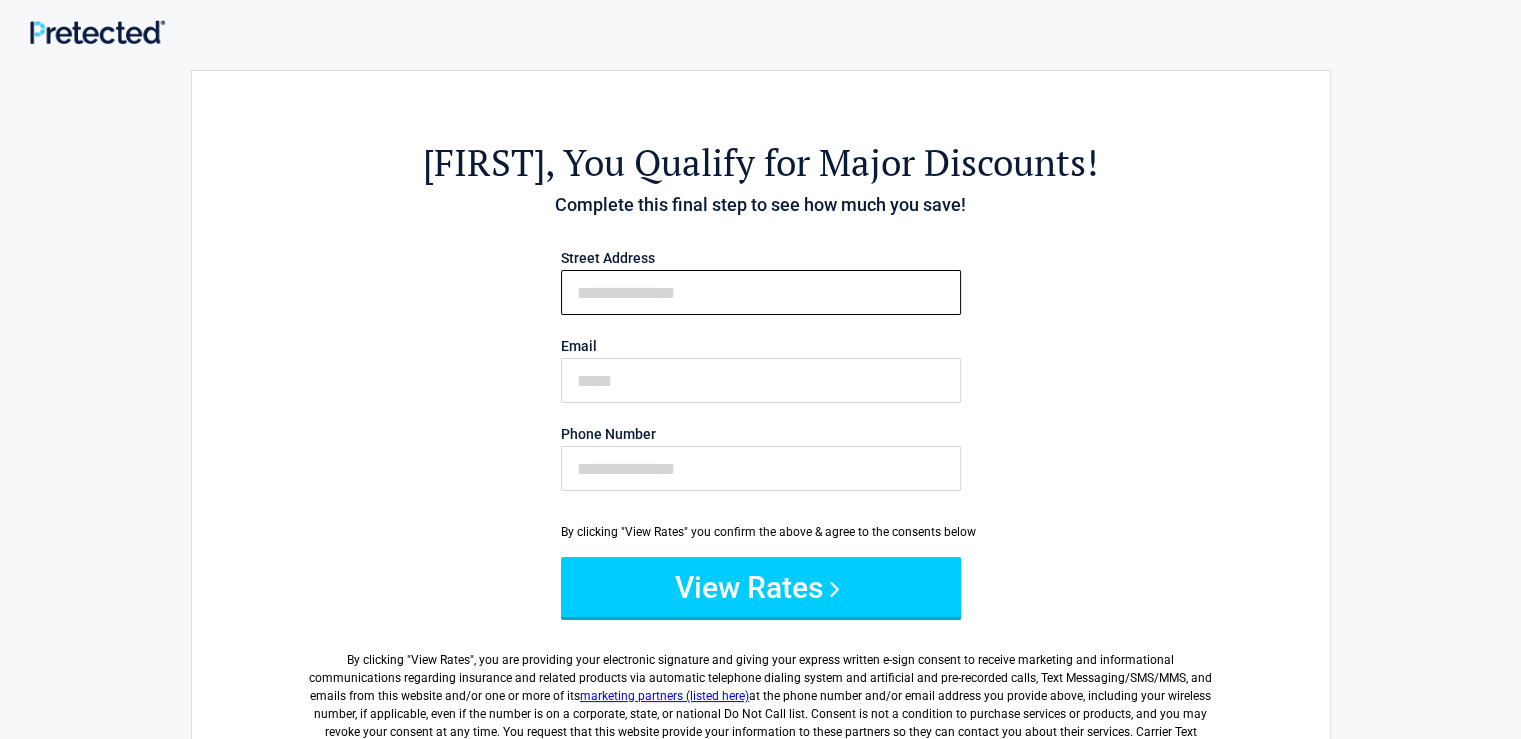 click on "First Name" at bounding box center [761, 292] 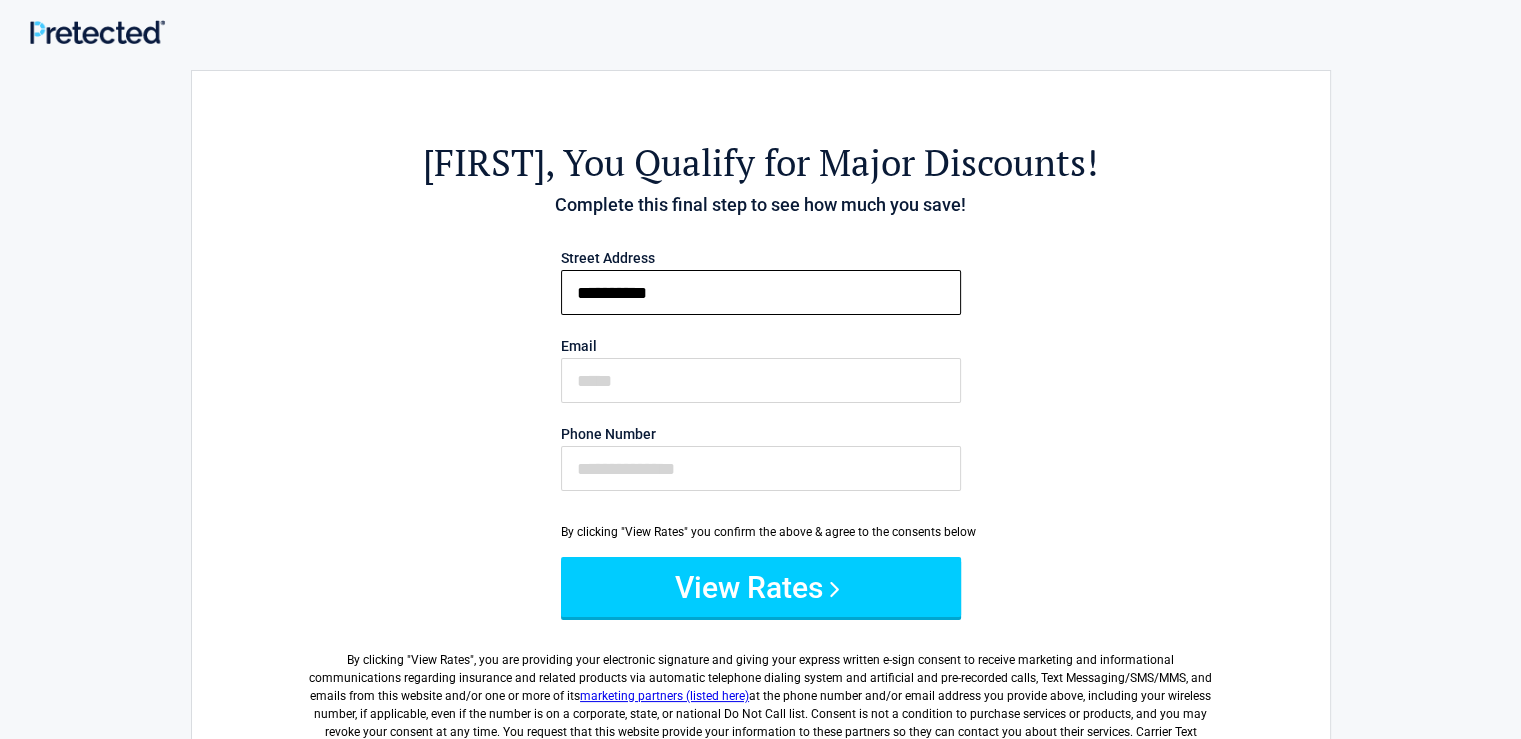 type on "**********" 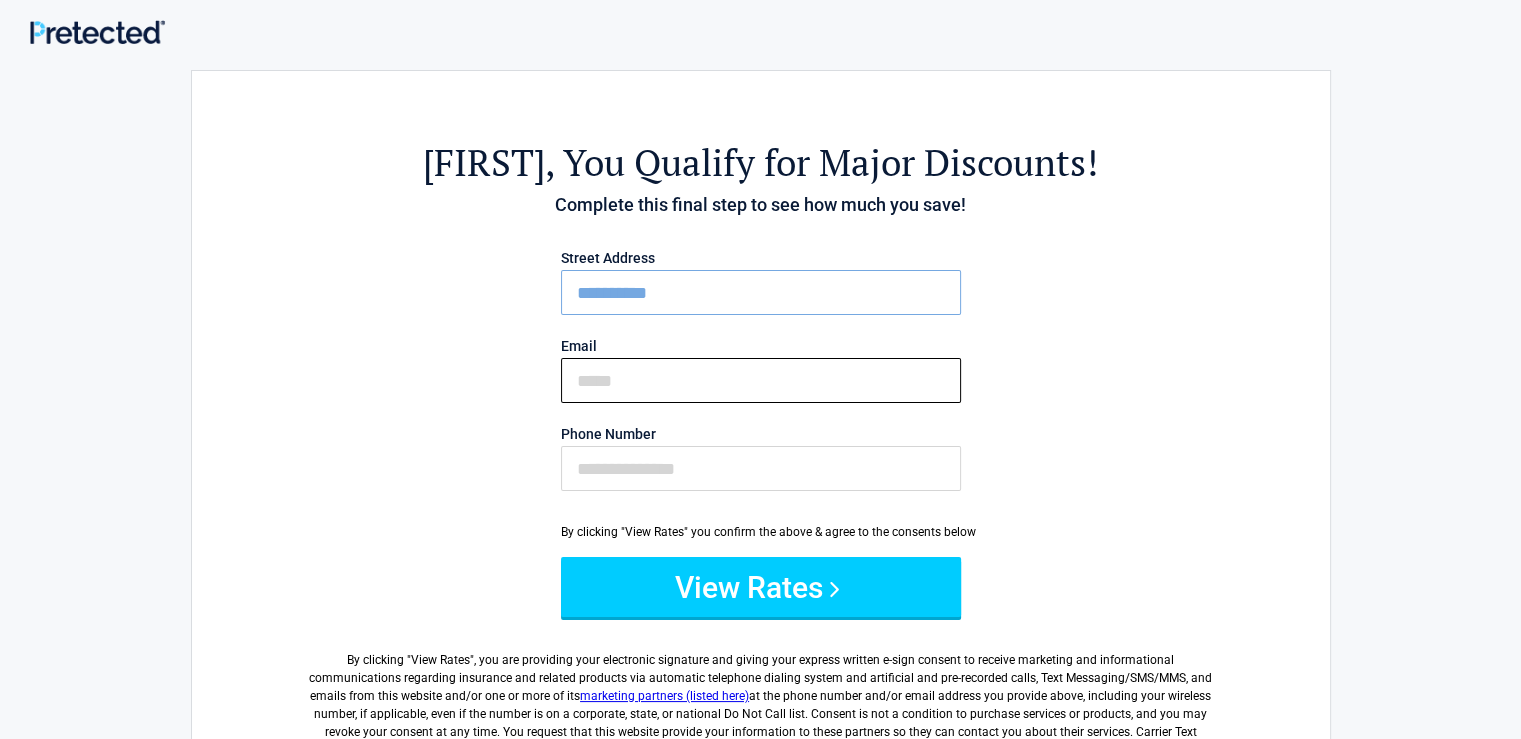 click on "Email" at bounding box center [761, 380] 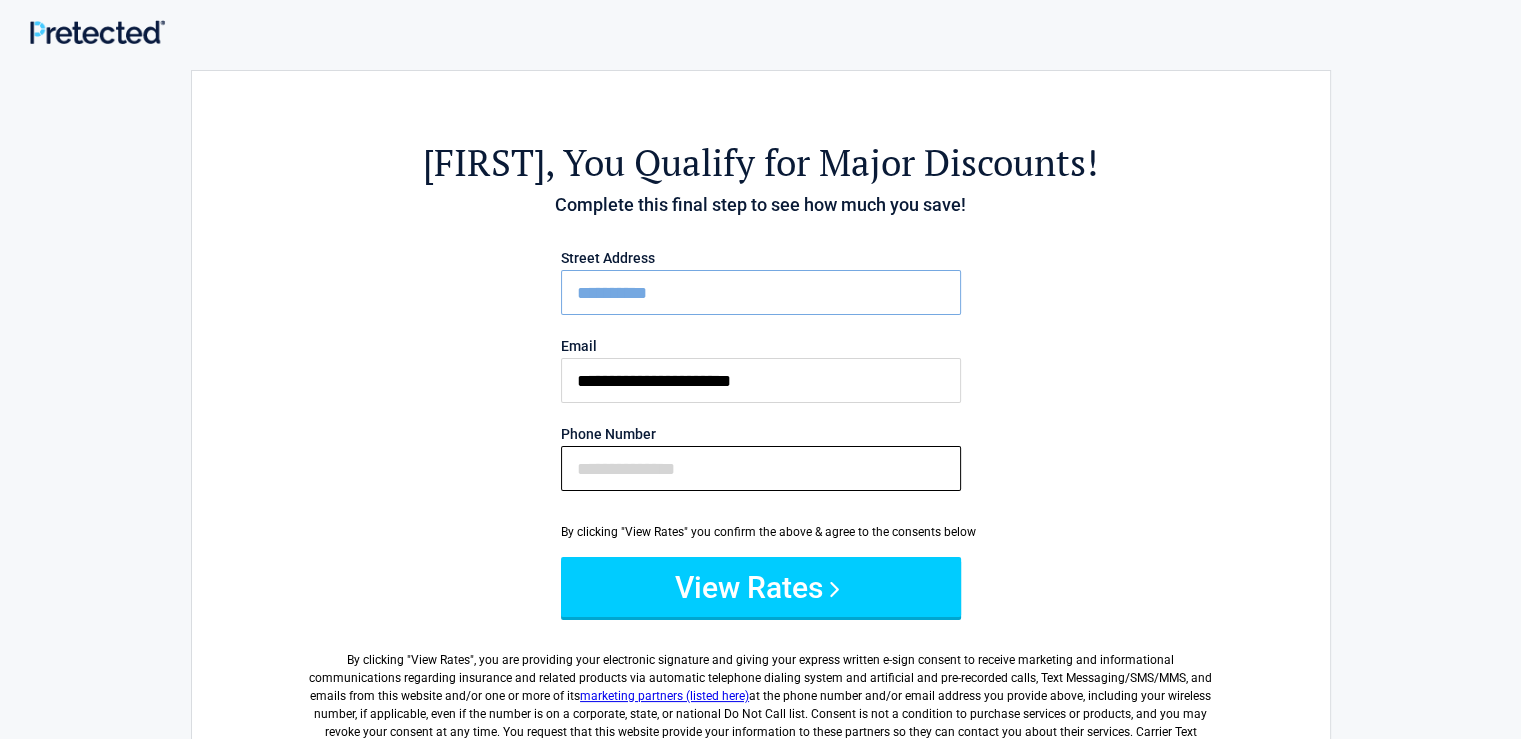 type on "**********" 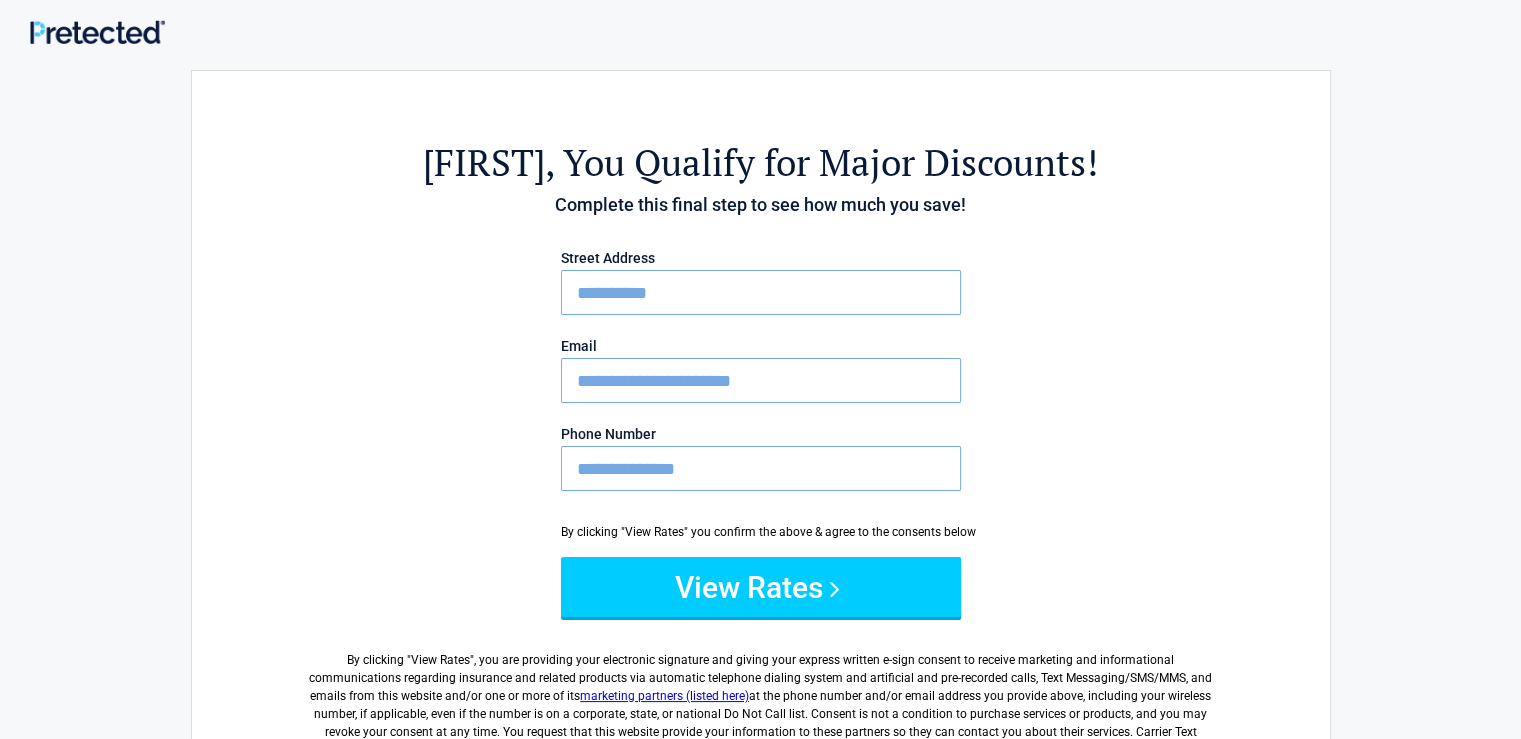 click on "View Rates" at bounding box center (761, 587) 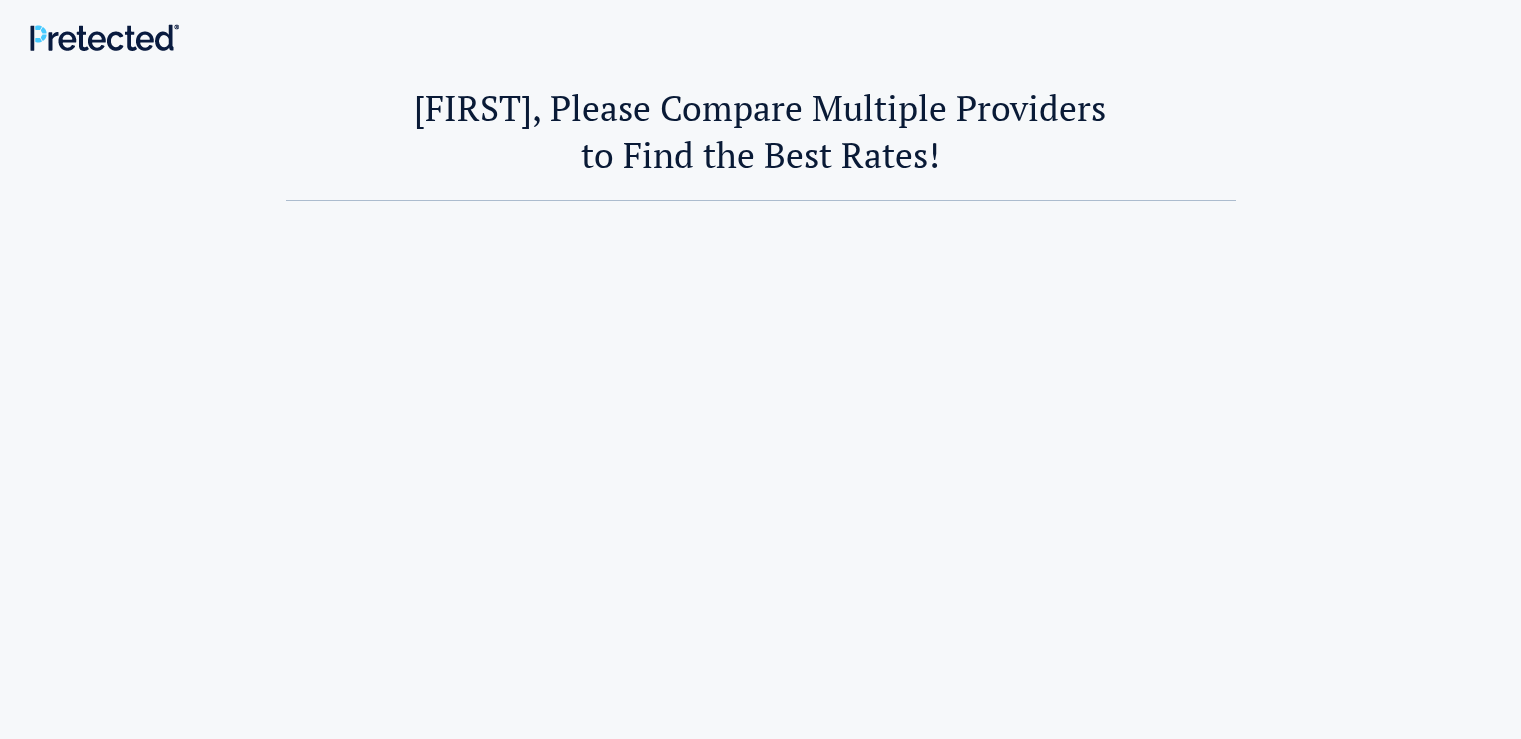 scroll, scrollTop: 0, scrollLeft: 0, axis: both 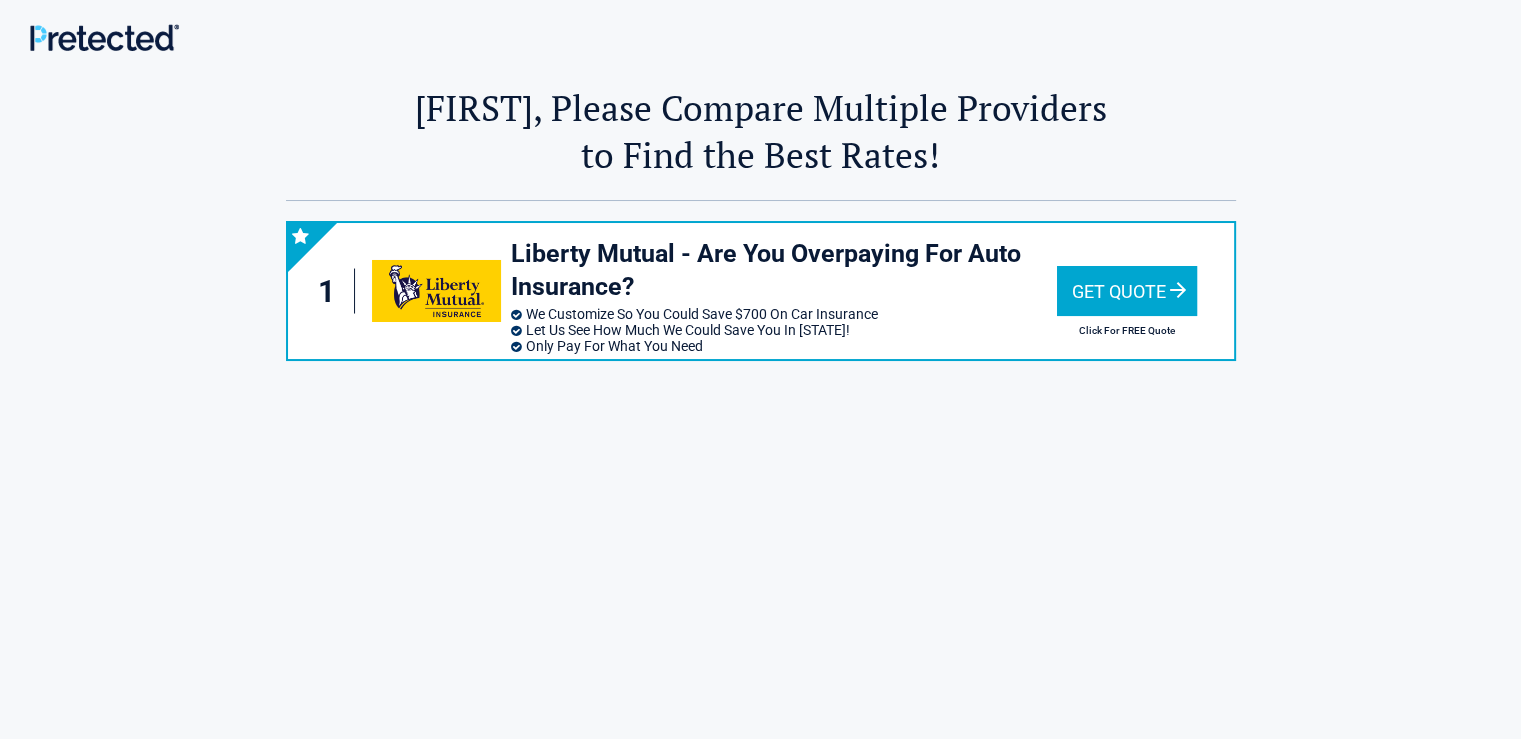 click on "Get Quote" at bounding box center (1127, 291) 